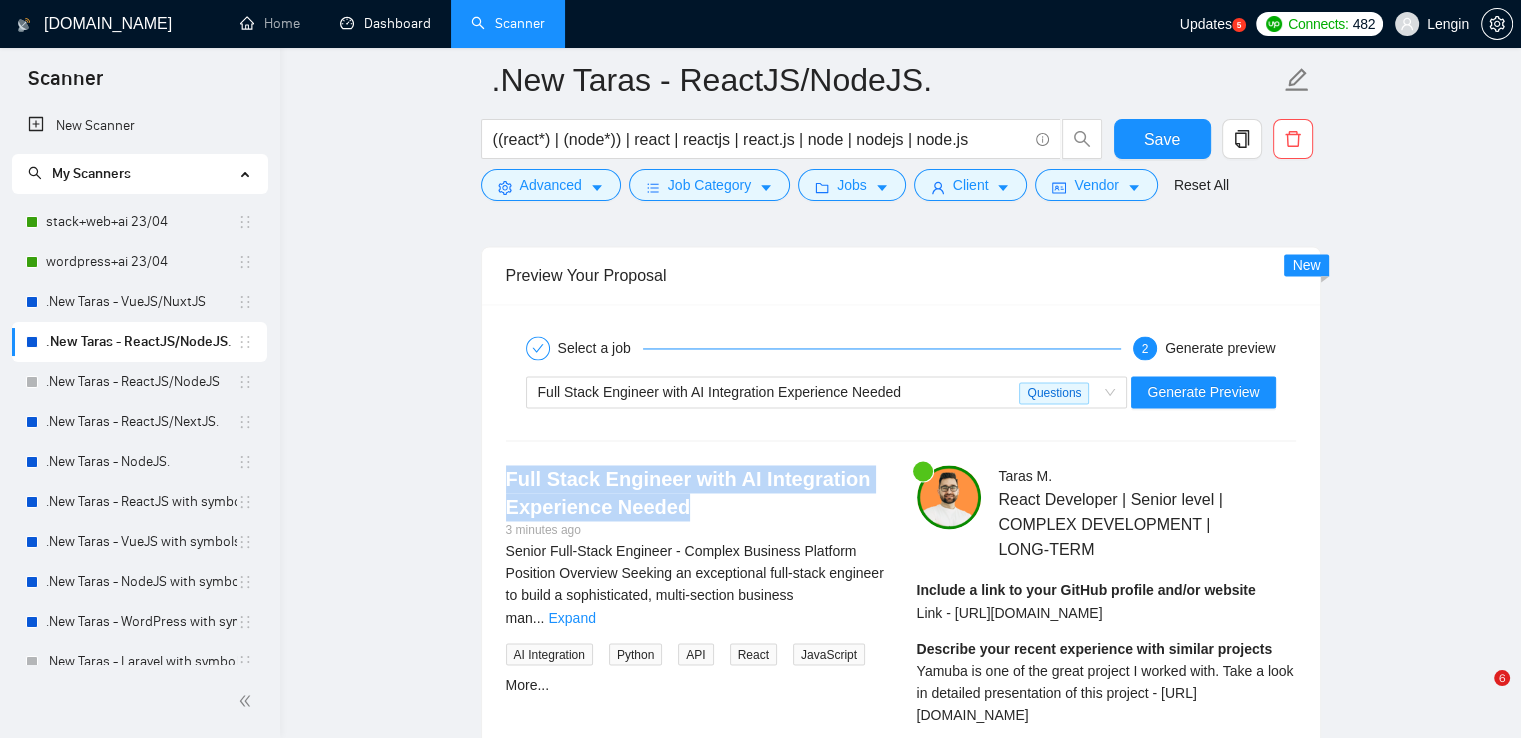 click on "Dashboard" at bounding box center (385, 23) 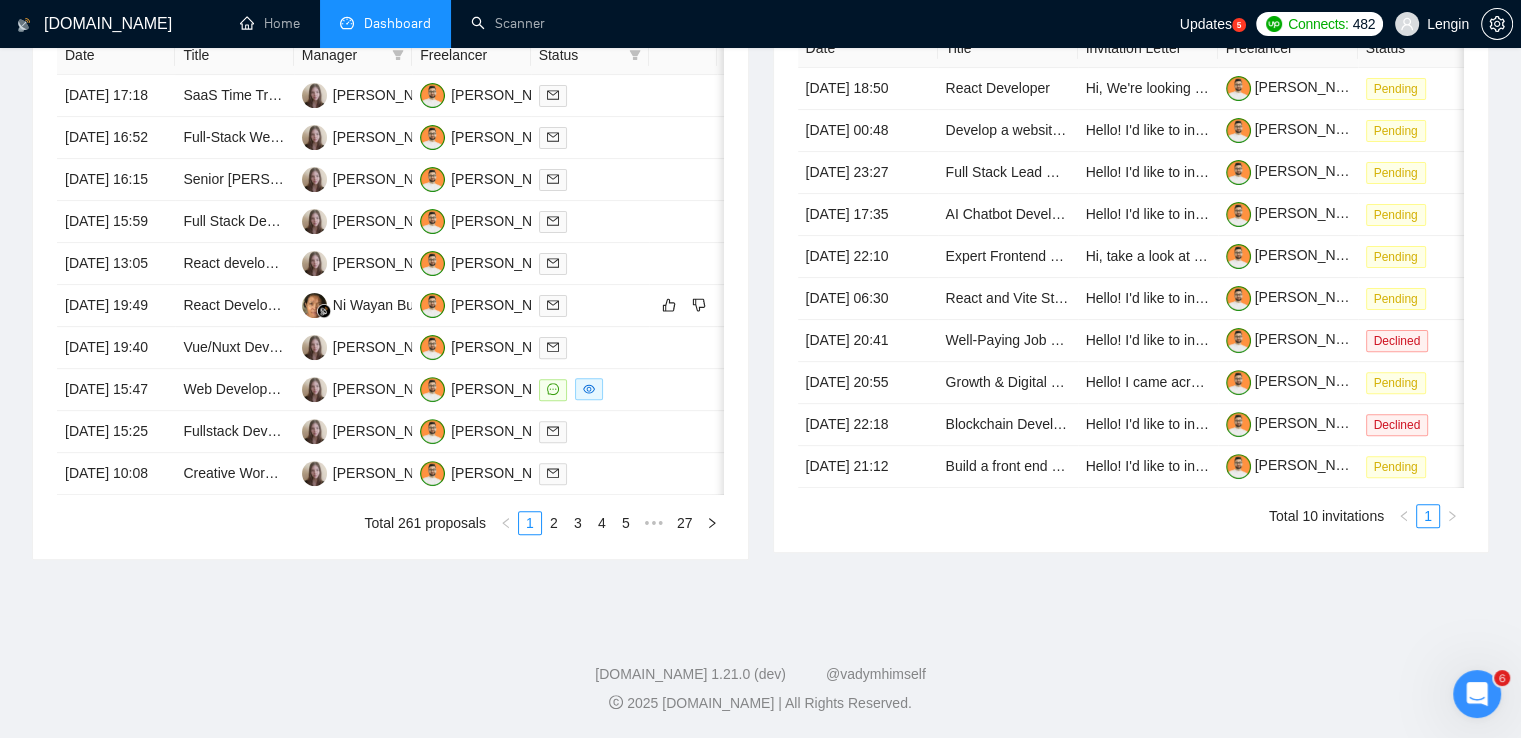scroll, scrollTop: 431, scrollLeft: 0, axis: vertical 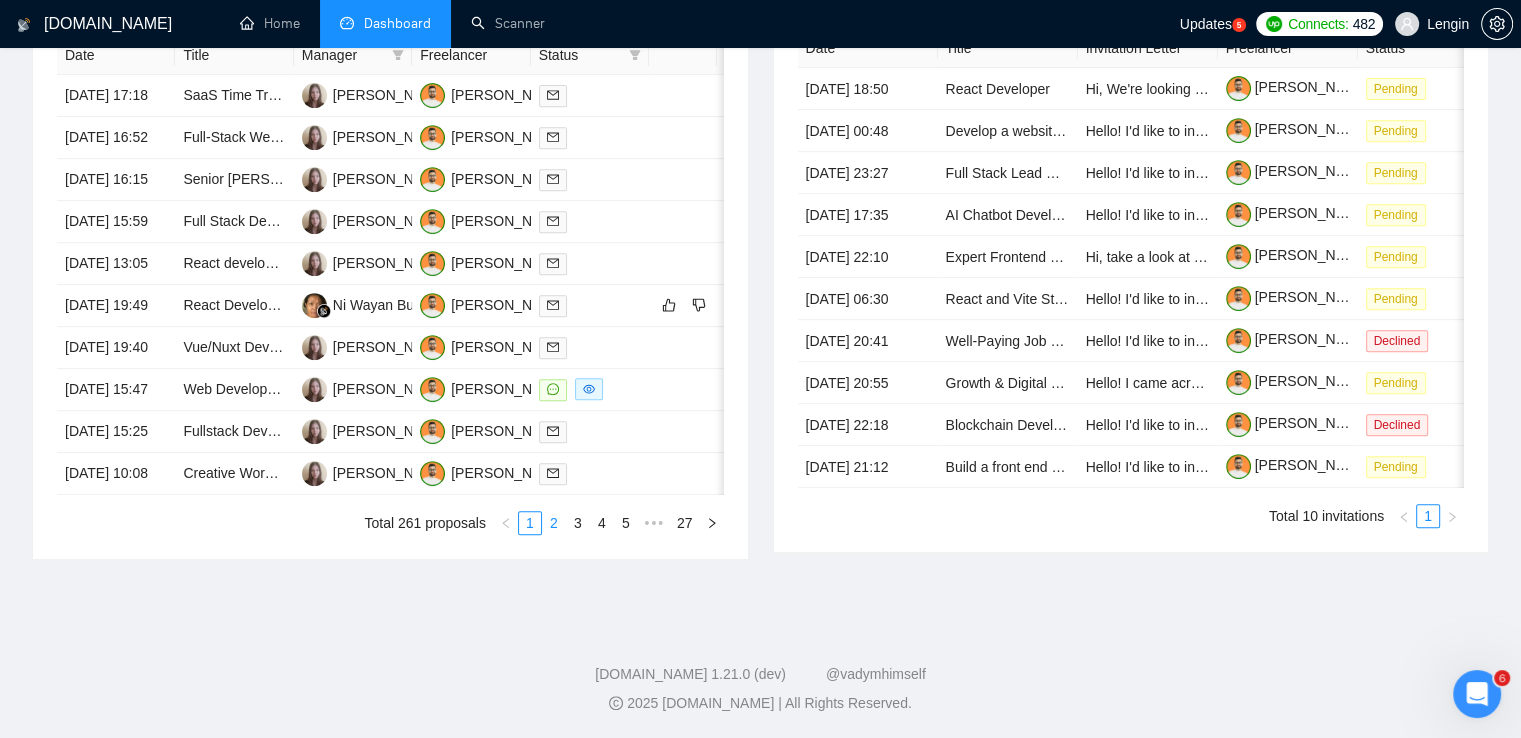 click on "2" at bounding box center (554, 523) 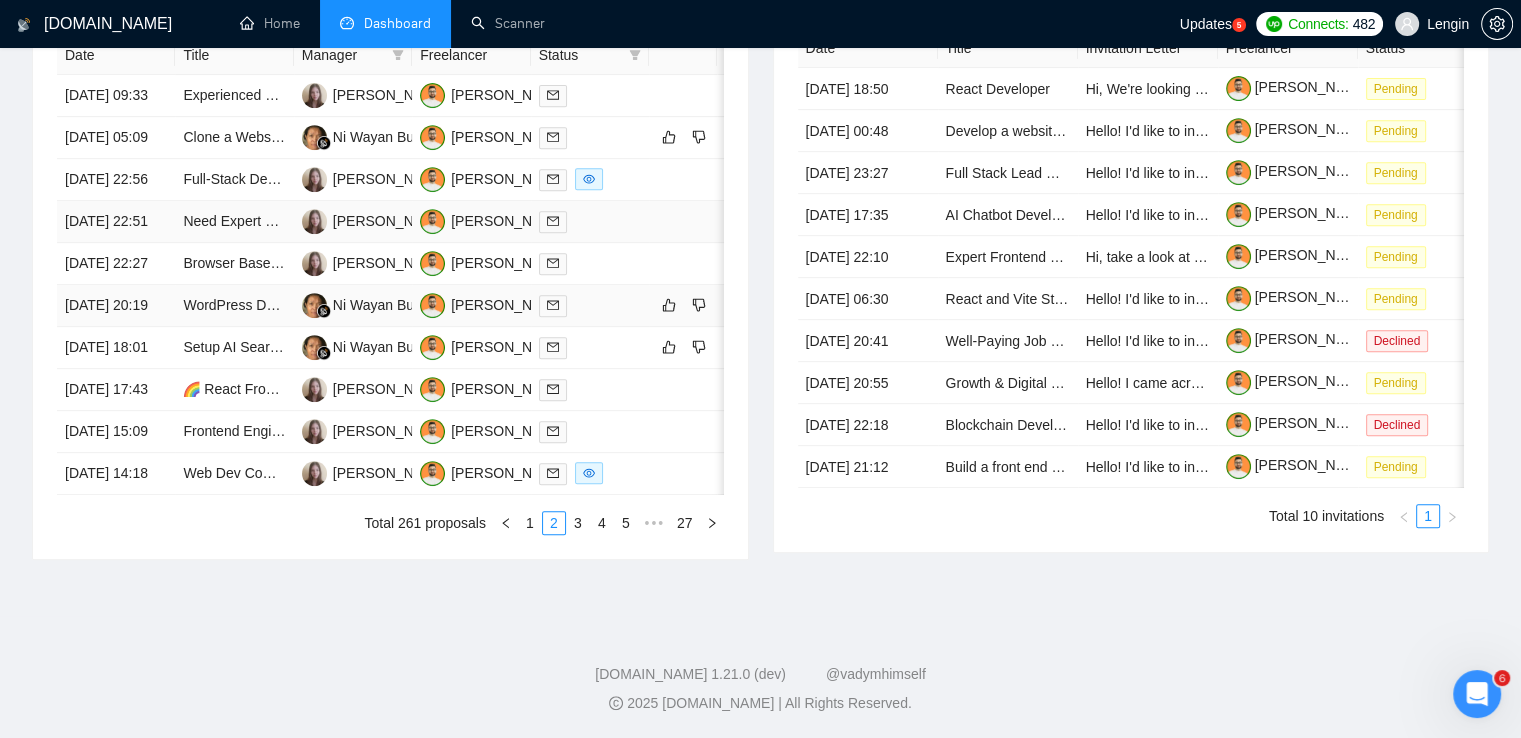 scroll, scrollTop: 957, scrollLeft: 0, axis: vertical 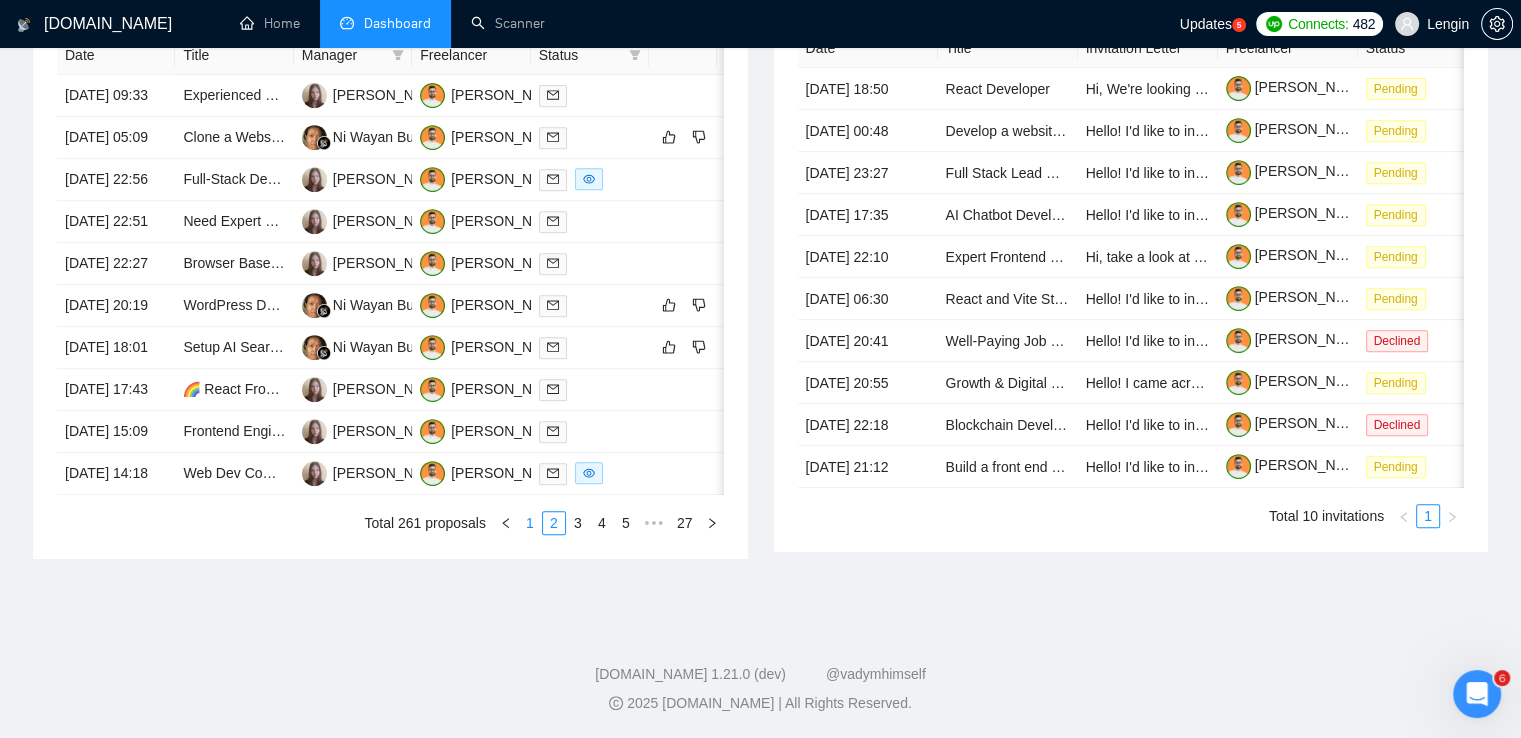 click on "1" at bounding box center (530, 523) 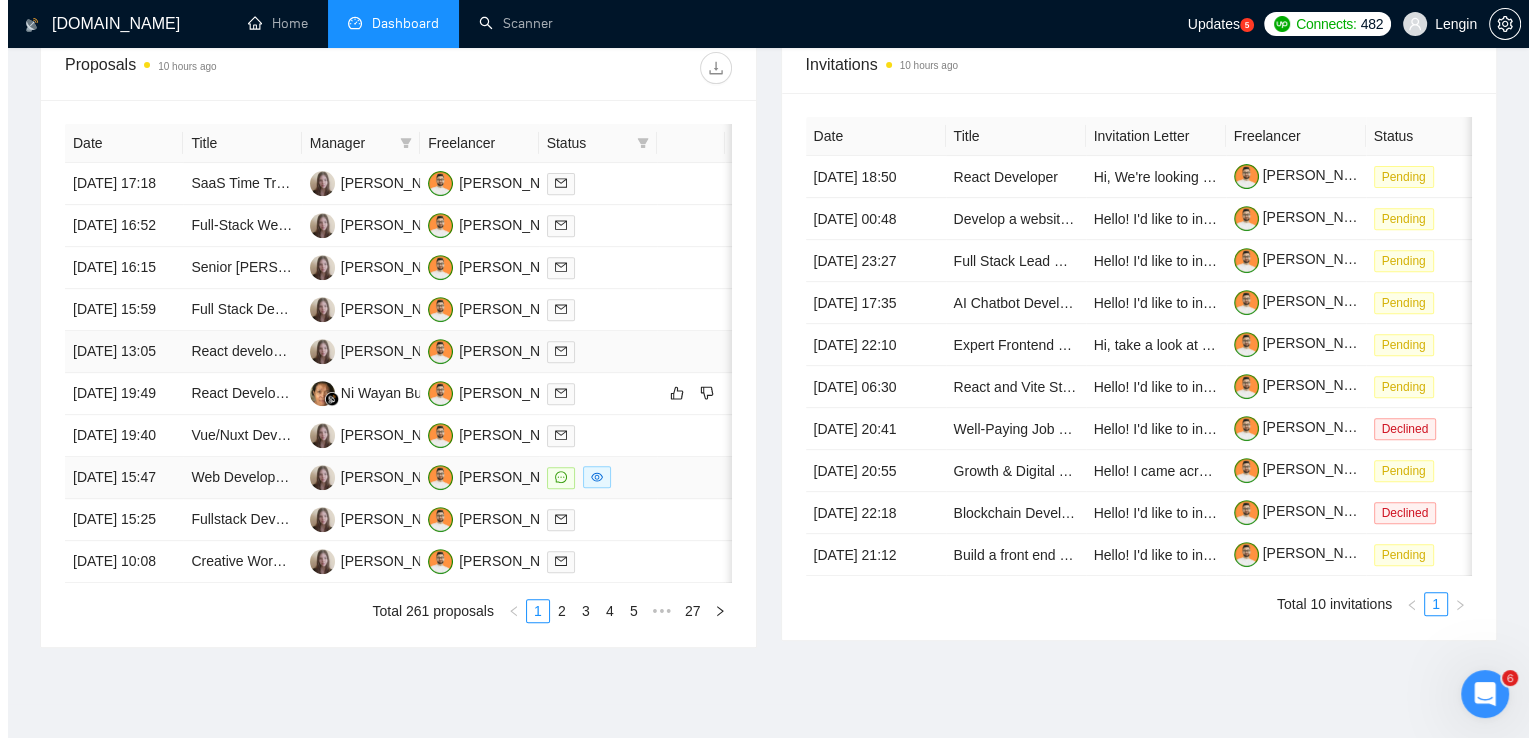 scroll, scrollTop: 828, scrollLeft: 0, axis: vertical 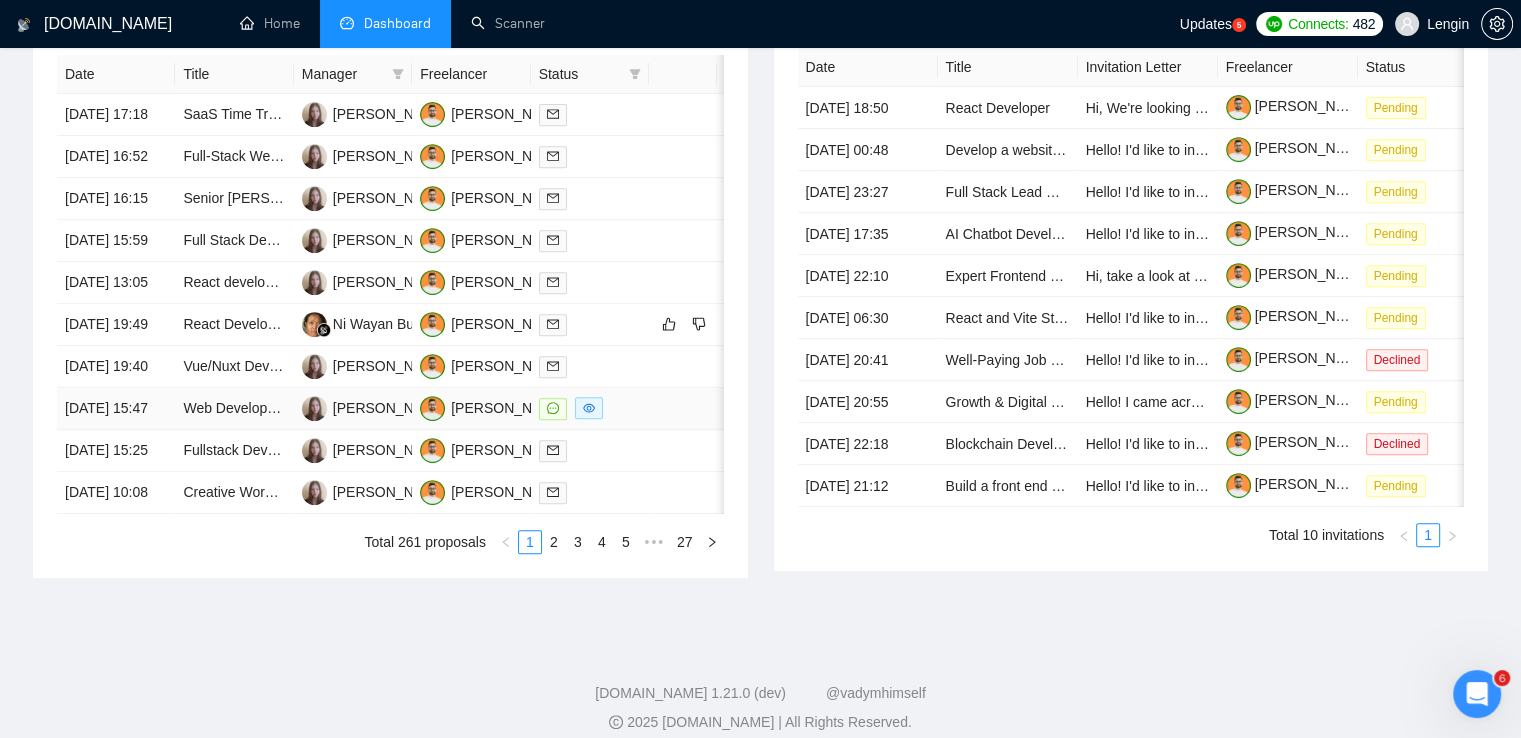 click on "Web Development Team Needed for Site Enhancement  - A Music Distribution Platform" at bounding box center [234, 409] 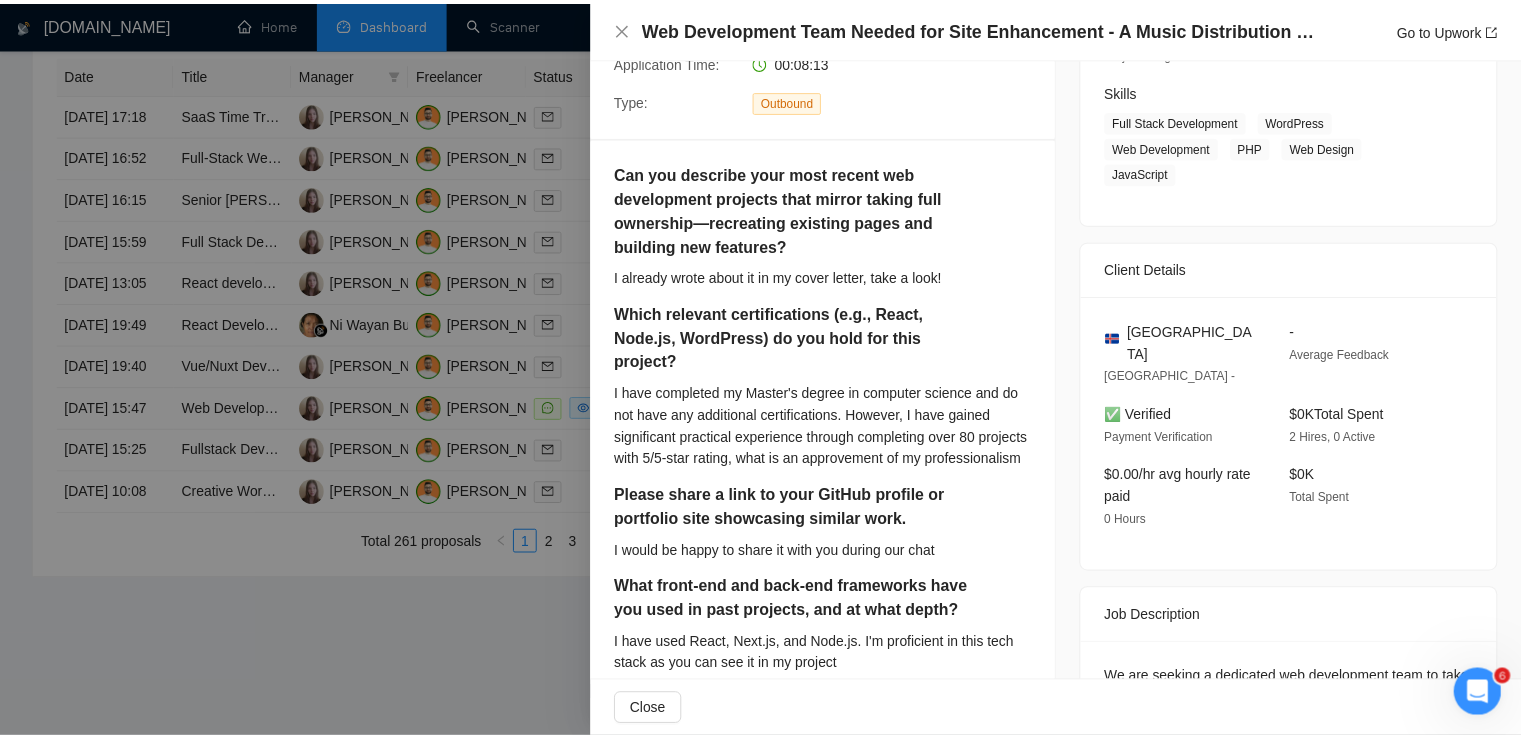 scroll, scrollTop: 0, scrollLeft: 0, axis: both 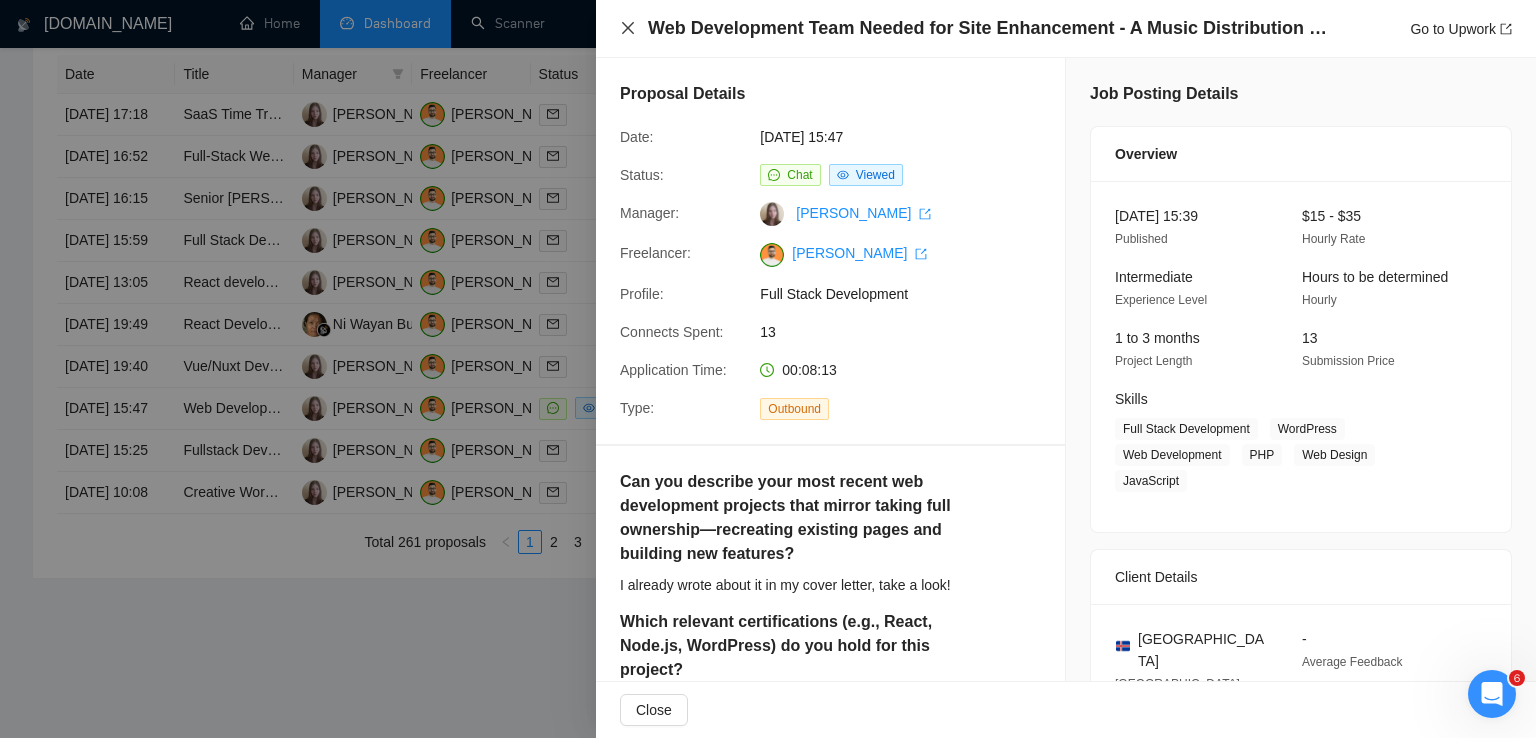 click 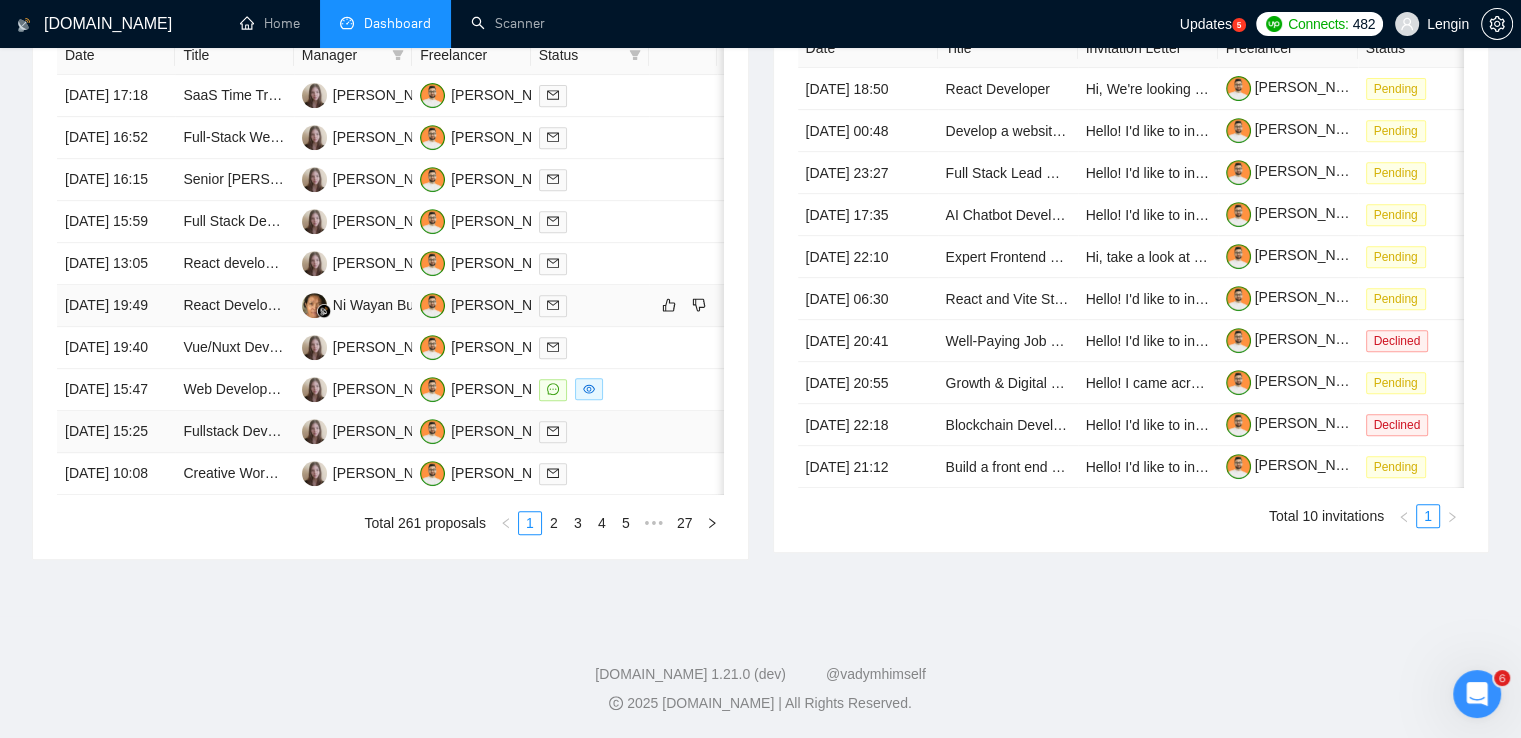 scroll, scrollTop: 972, scrollLeft: 0, axis: vertical 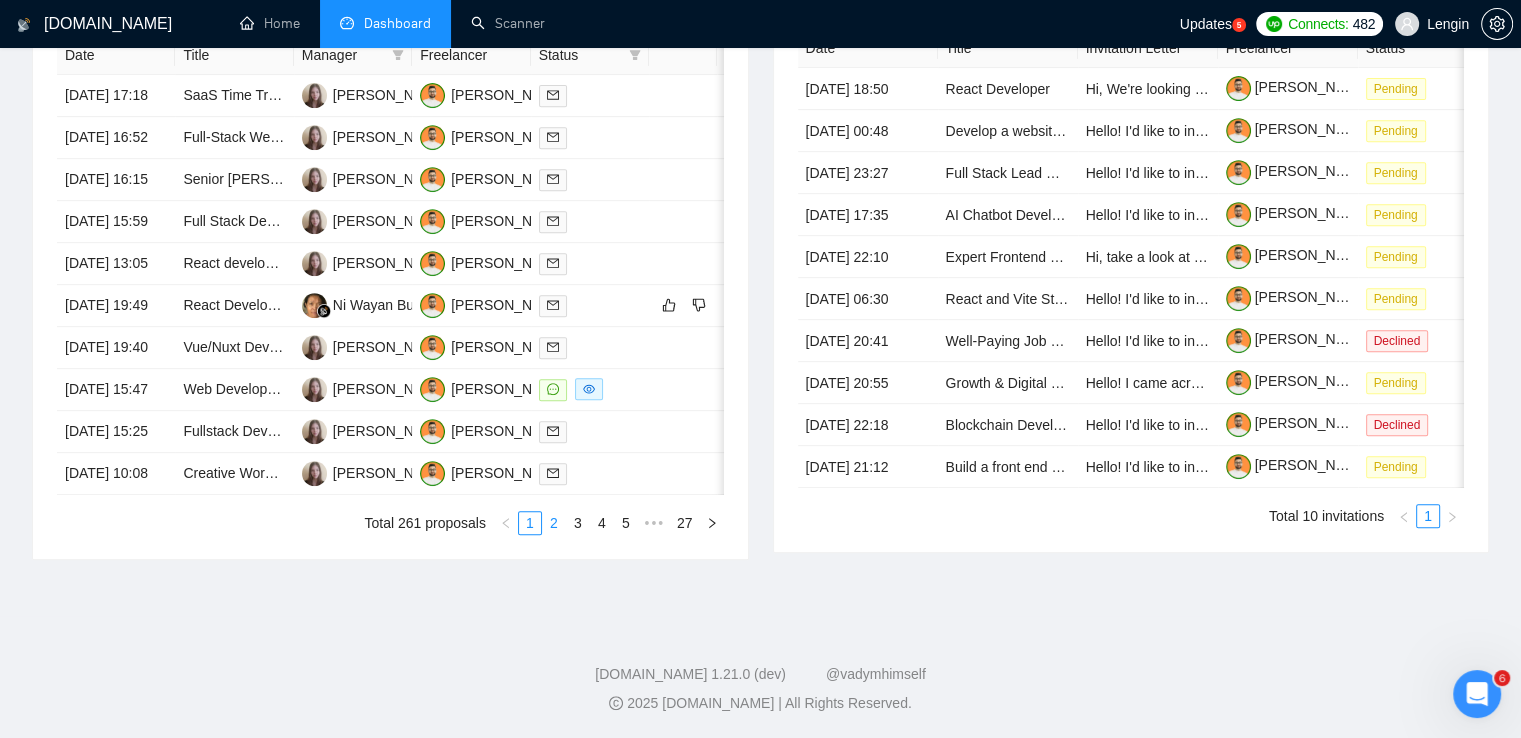 click on "2" at bounding box center (554, 523) 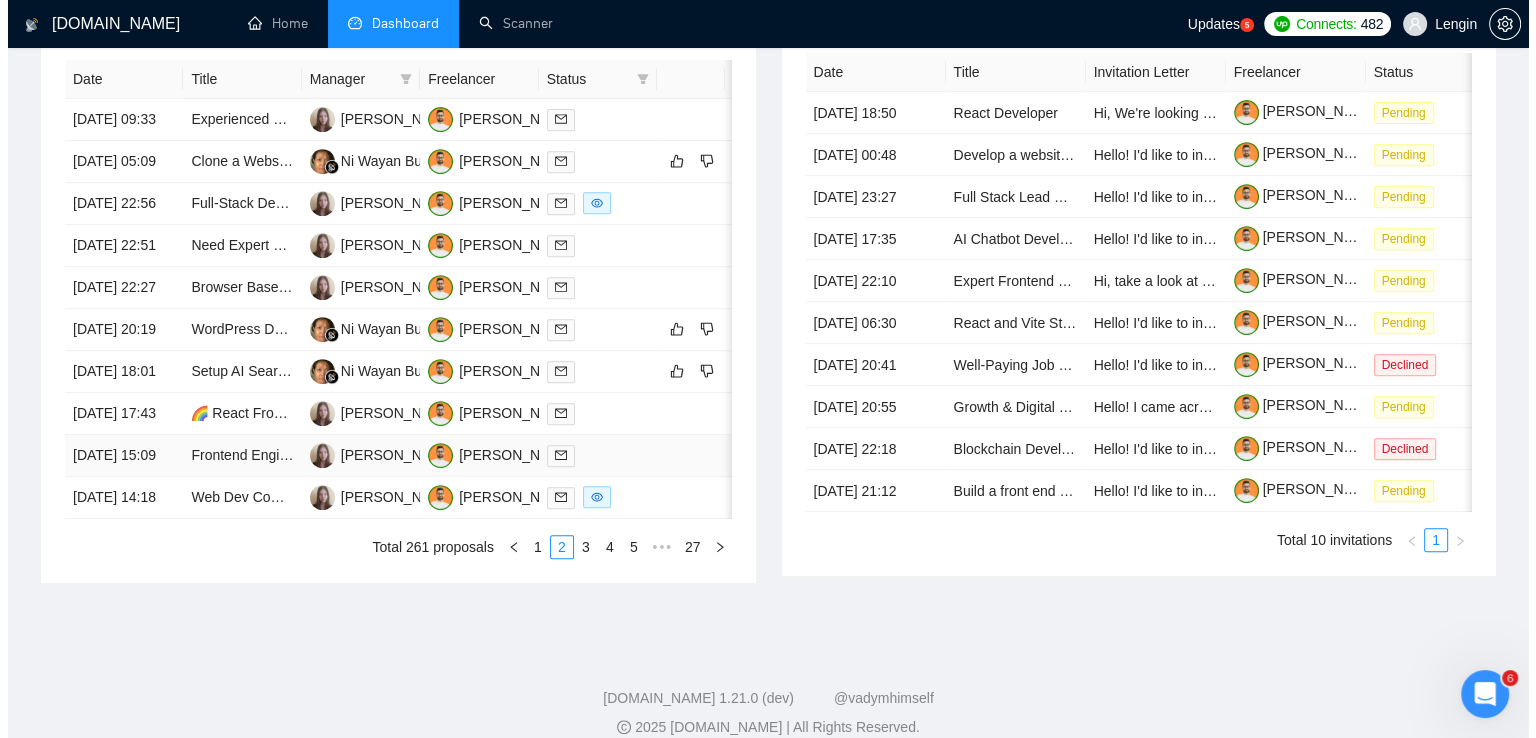 scroll, scrollTop: 812, scrollLeft: 0, axis: vertical 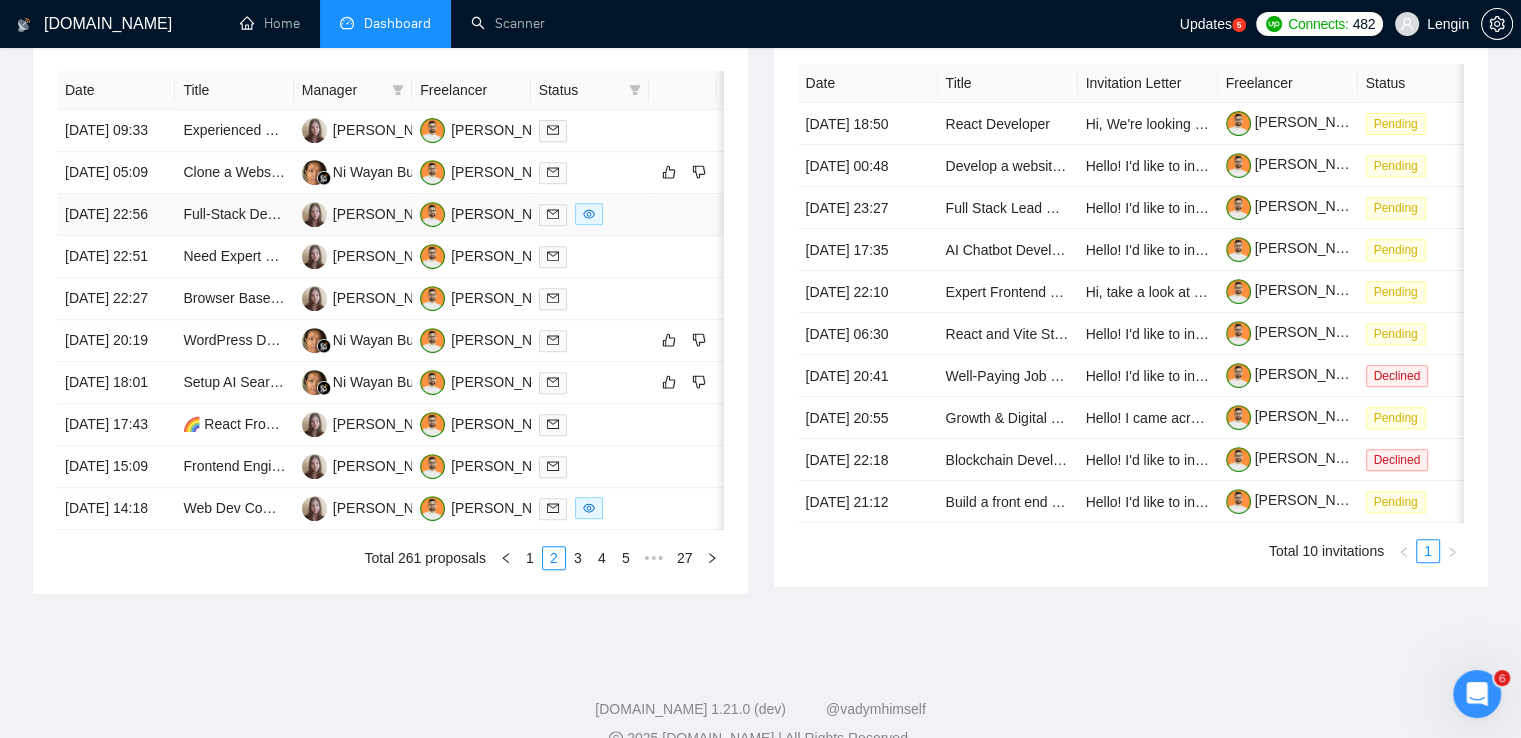 click on "Full-Stack Dev - Post-MVP SaaS Scale & Optimization" at bounding box center (234, 215) 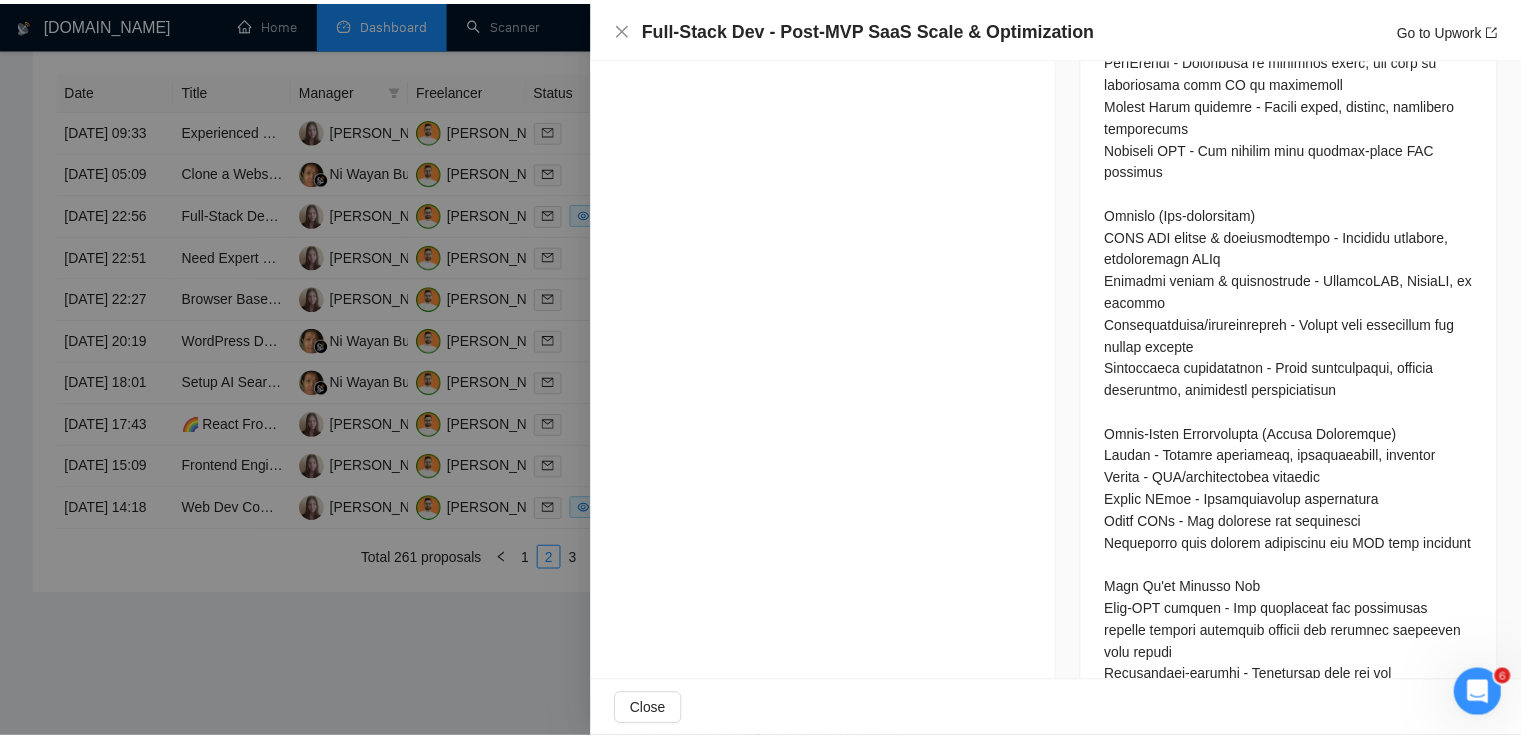 scroll, scrollTop: 1347, scrollLeft: 0, axis: vertical 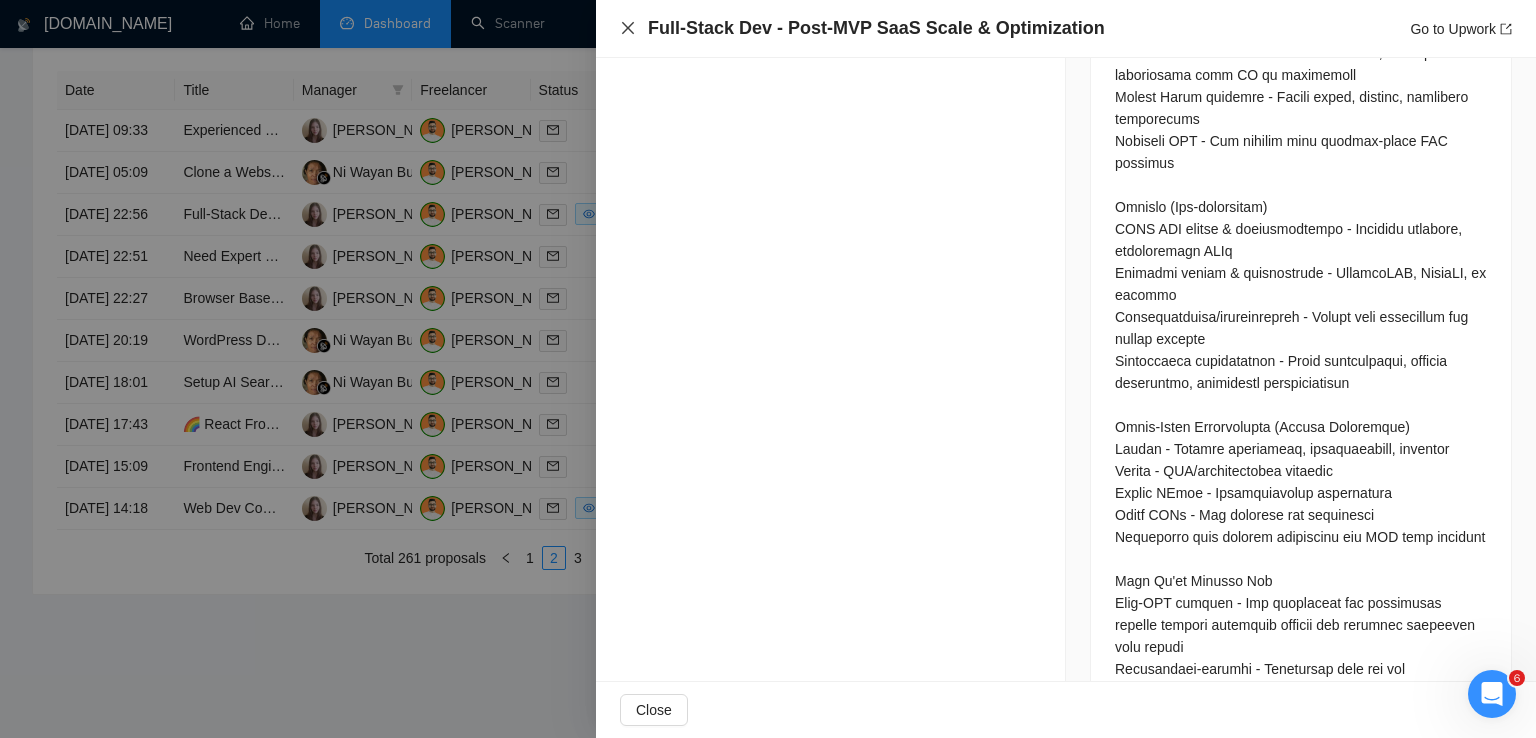 click 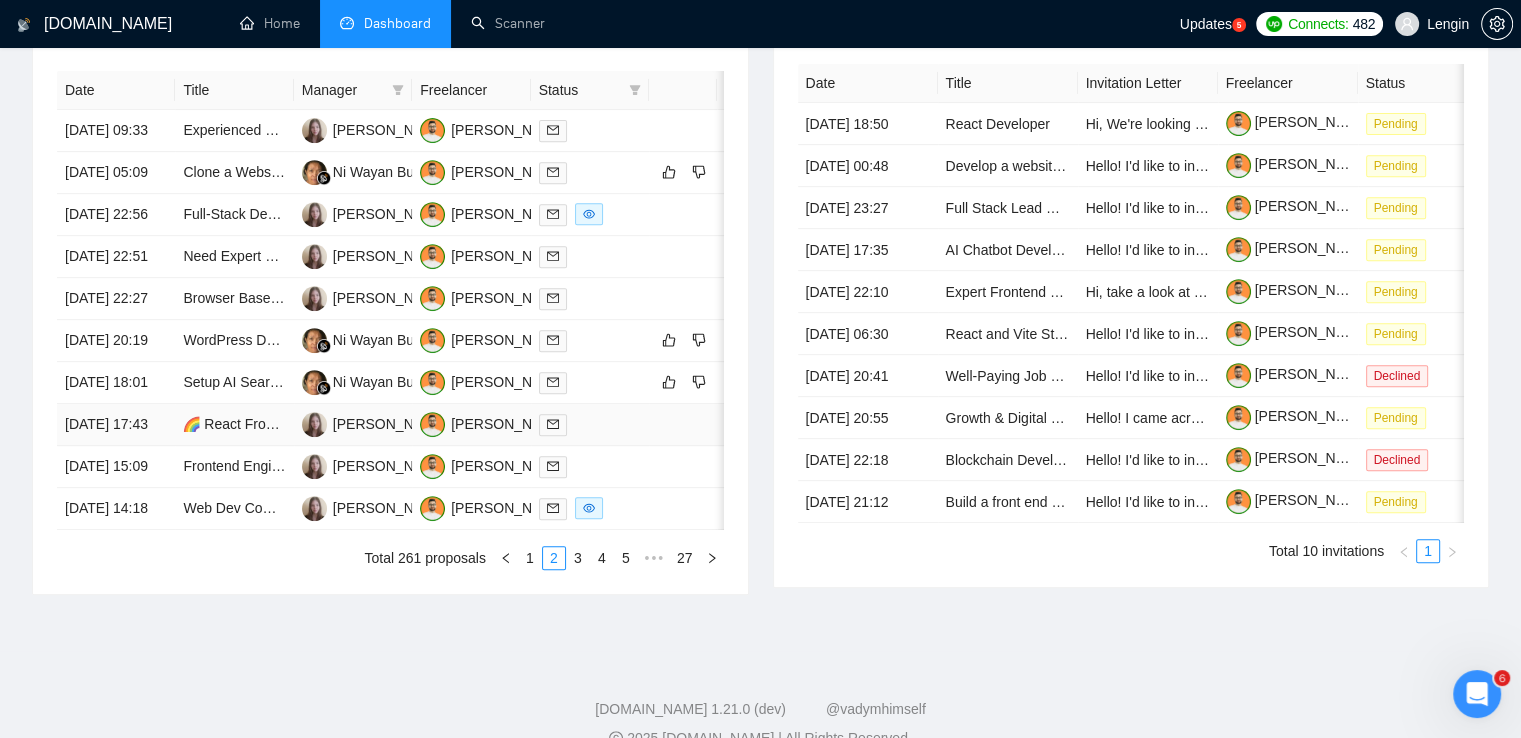 scroll, scrollTop: 951, scrollLeft: 0, axis: vertical 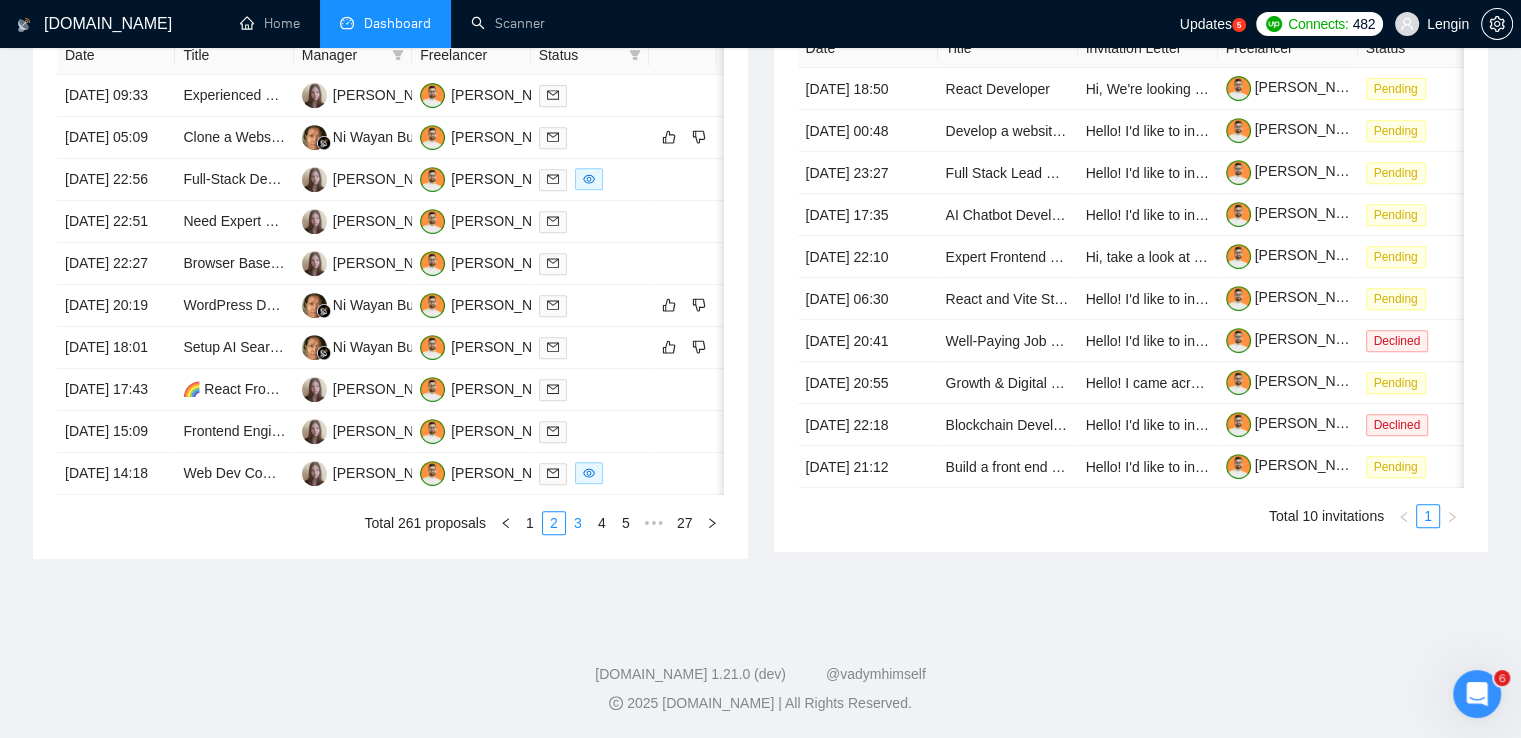 click on "3" at bounding box center (578, 523) 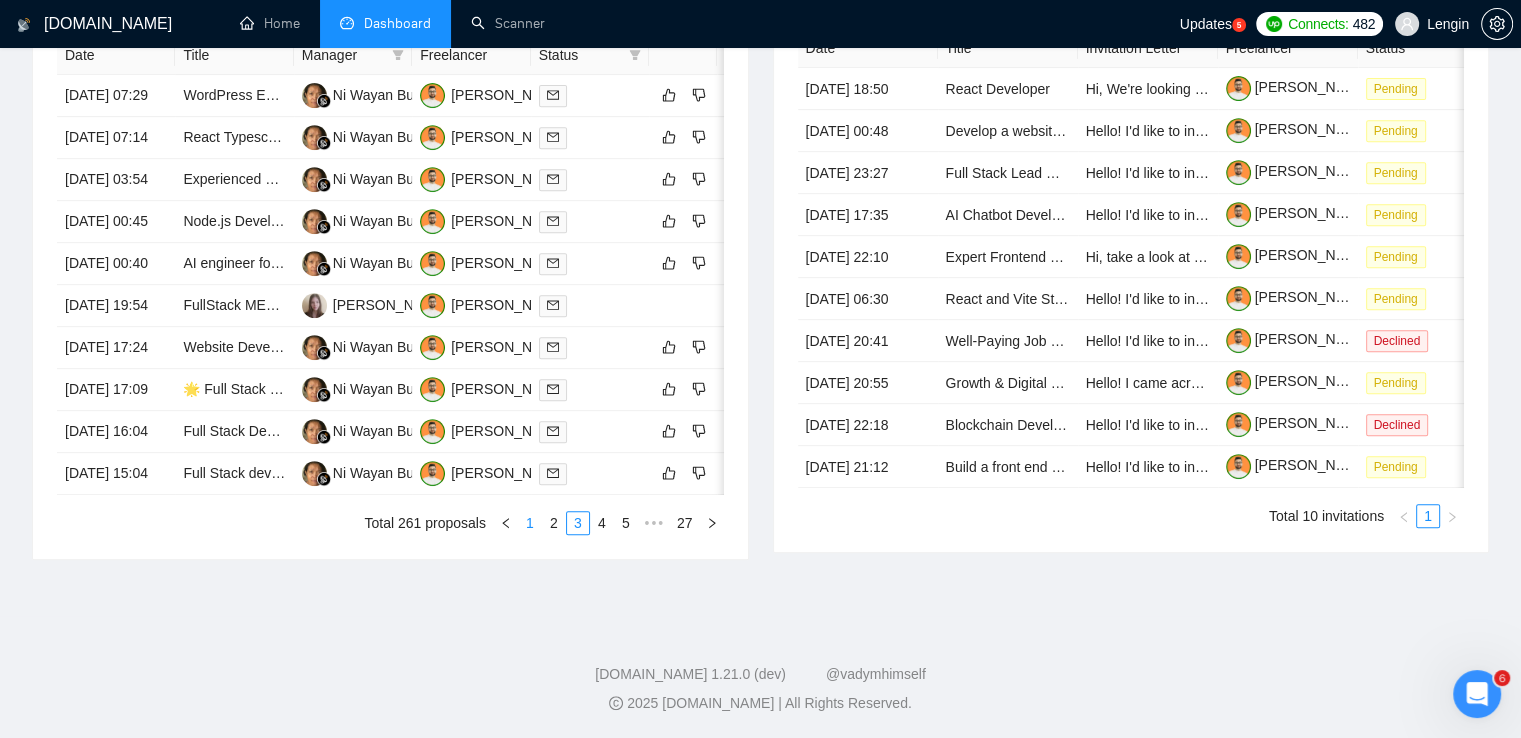 click on "1" at bounding box center (530, 523) 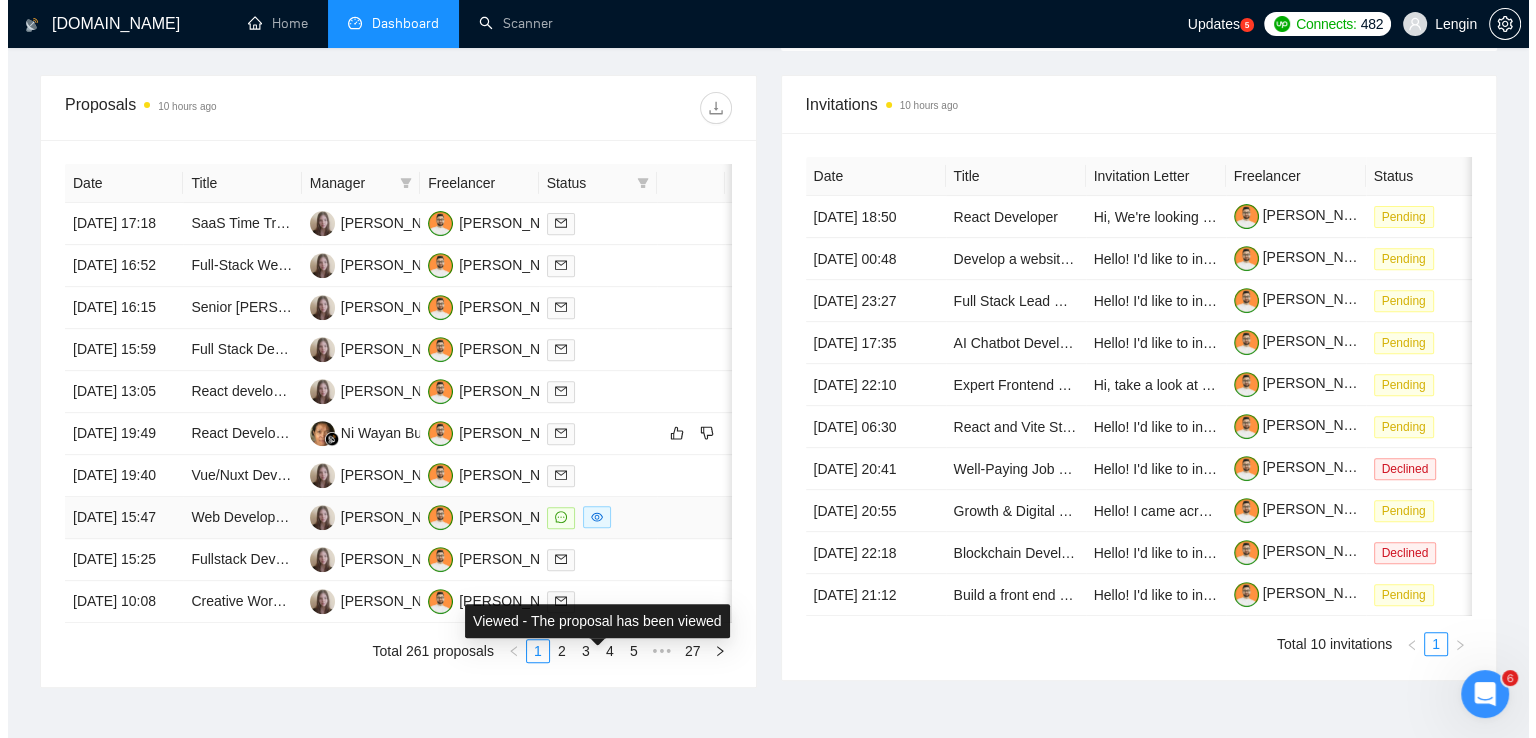 scroll, scrollTop: 712, scrollLeft: 0, axis: vertical 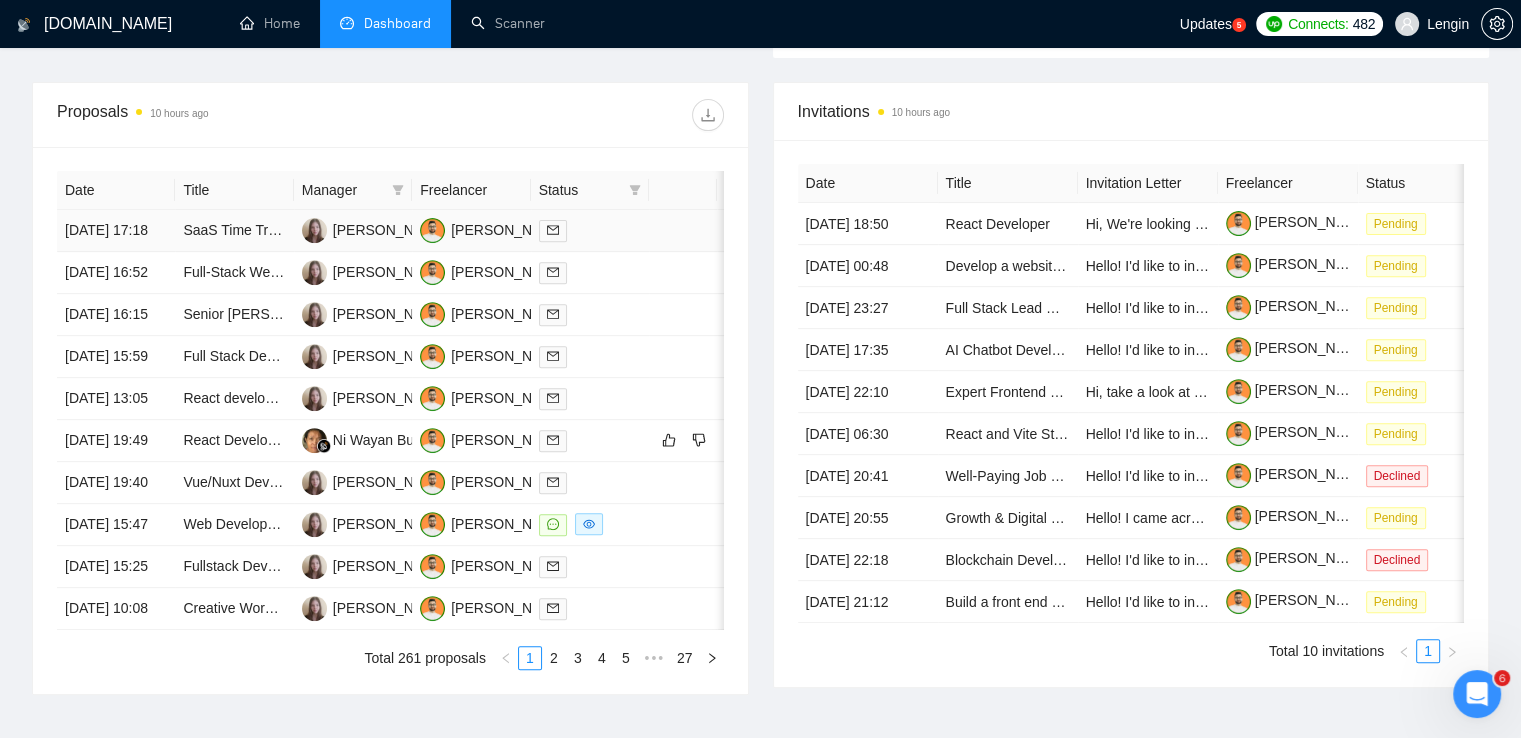 click on "SaaS Time Tracker Development" at bounding box center (234, 231) 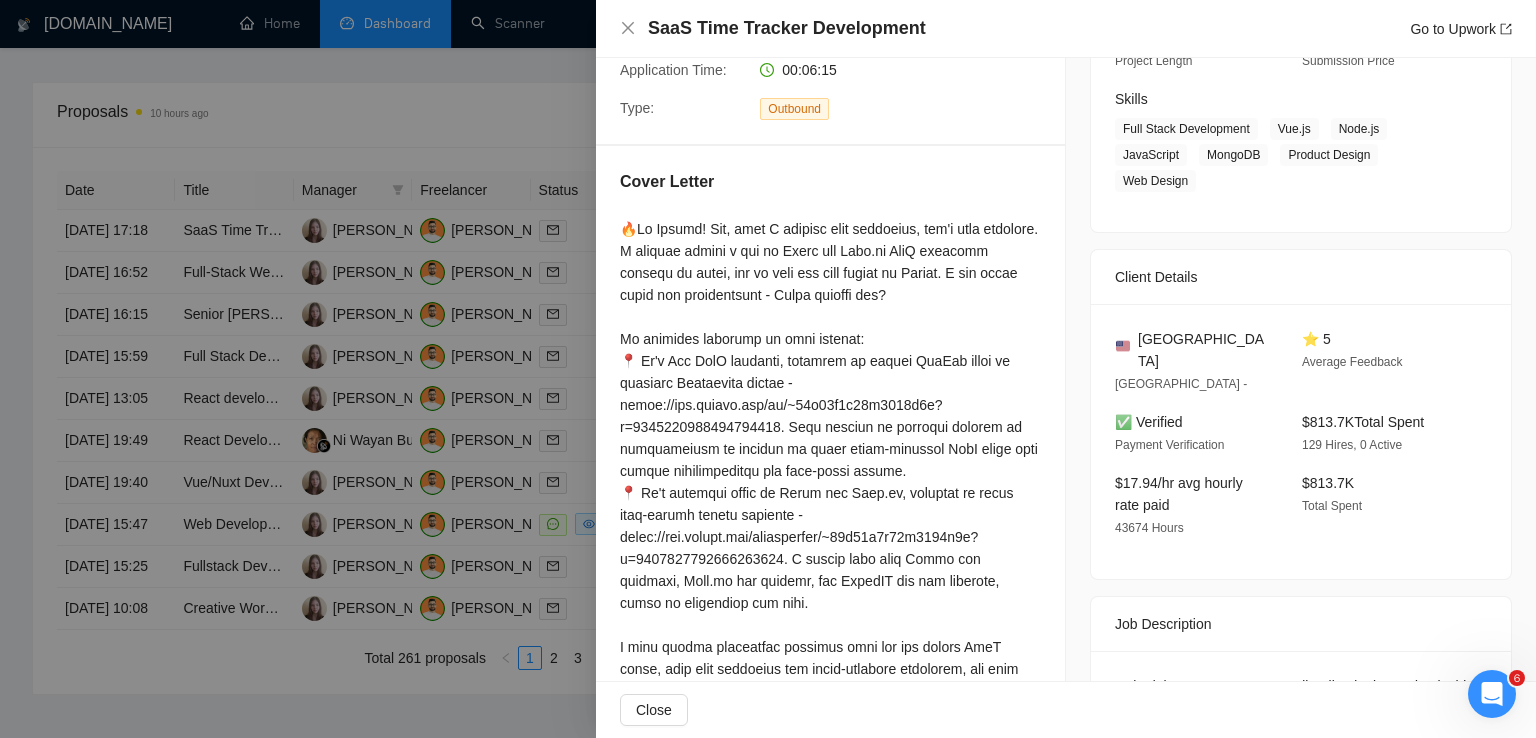 scroll, scrollTop: 427, scrollLeft: 0, axis: vertical 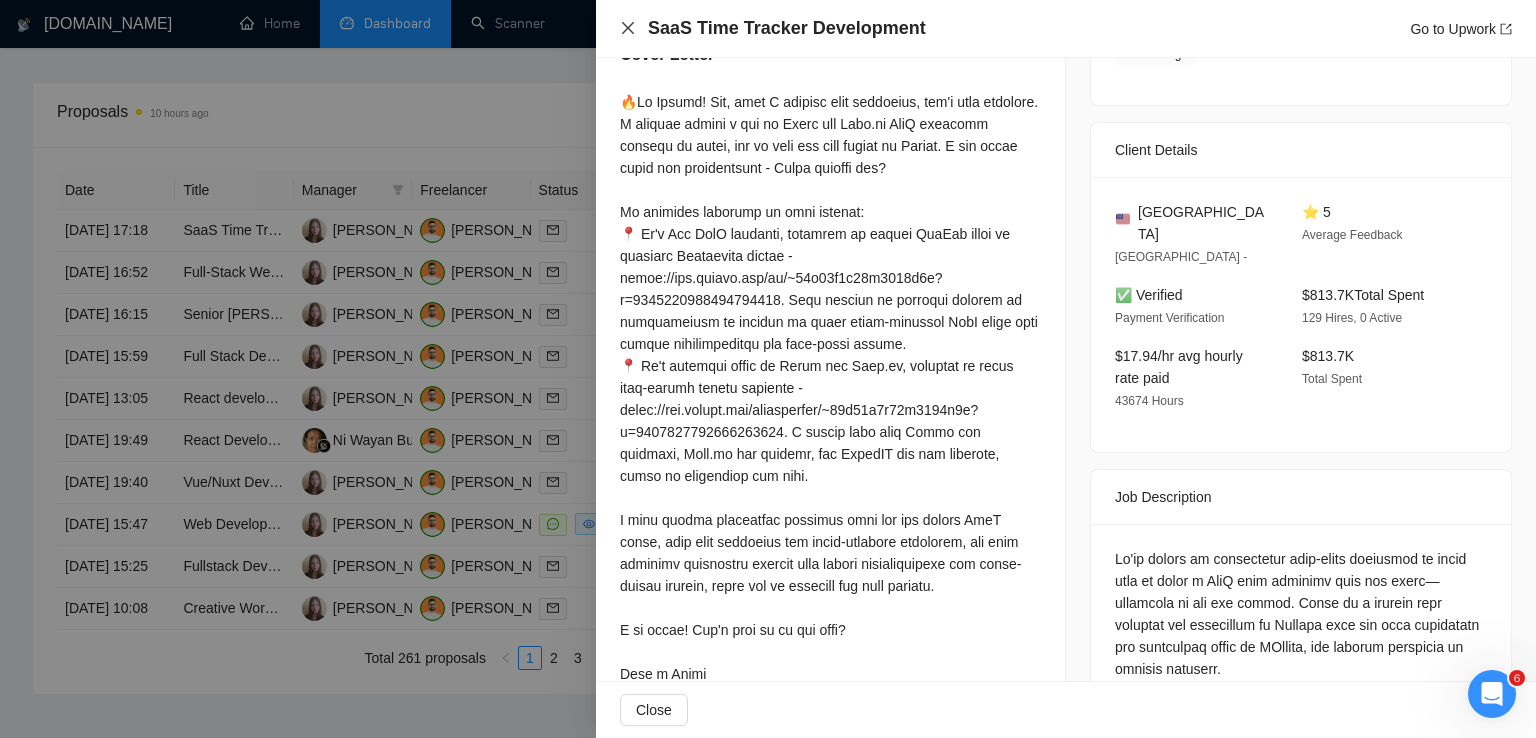 click 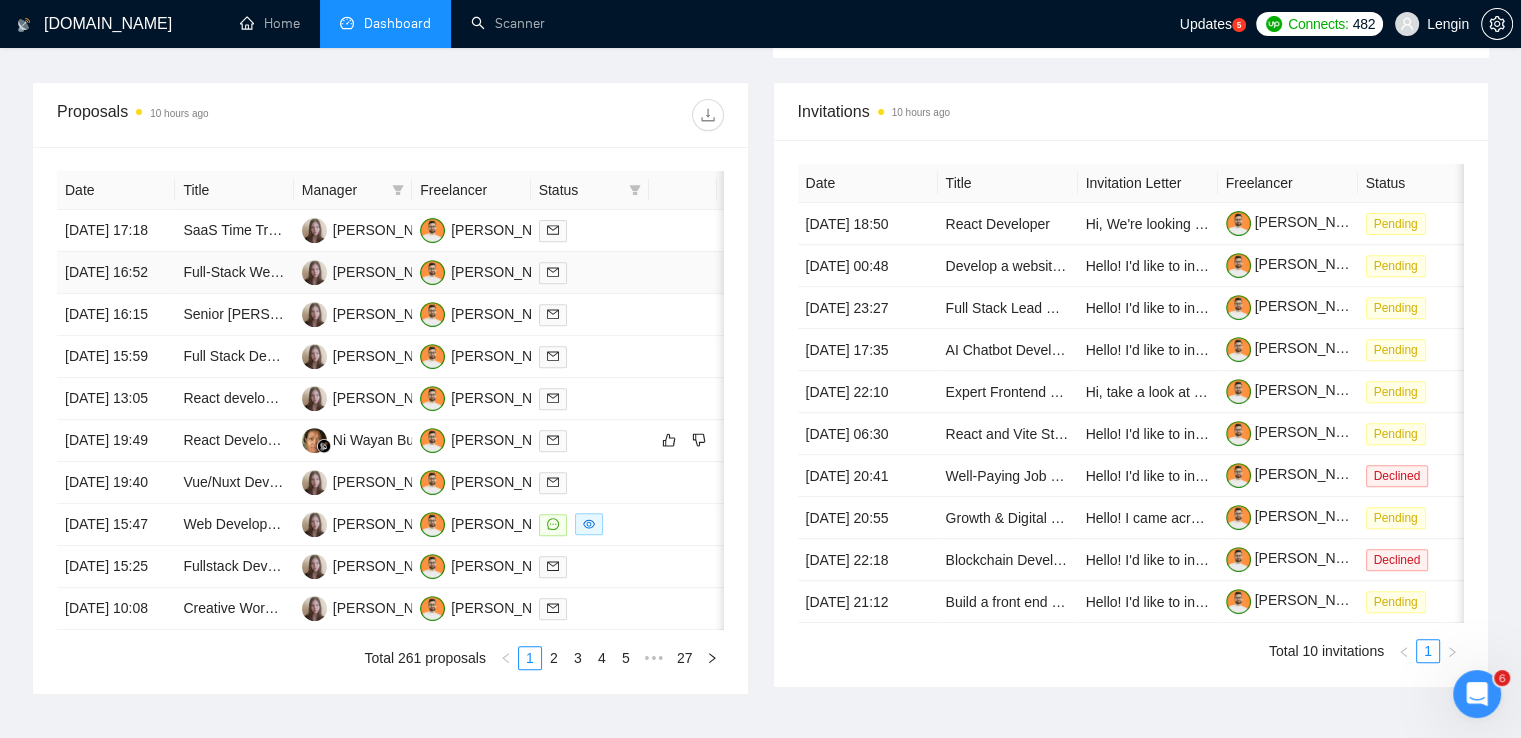 click on "Full-Stack Web Developer (React + Tailwind) for Financial Wellness Platform" at bounding box center [234, 273] 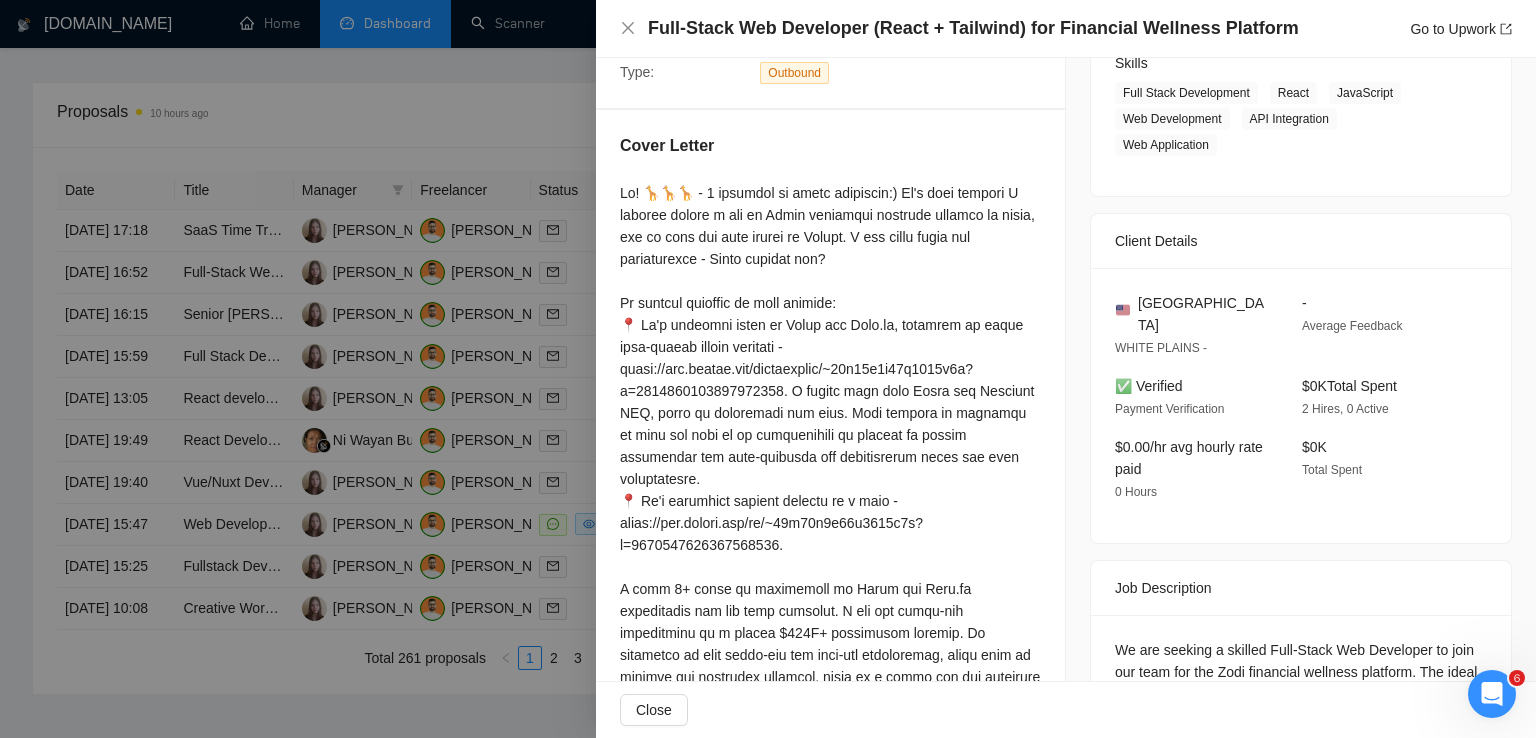 scroll, scrollTop: 335, scrollLeft: 0, axis: vertical 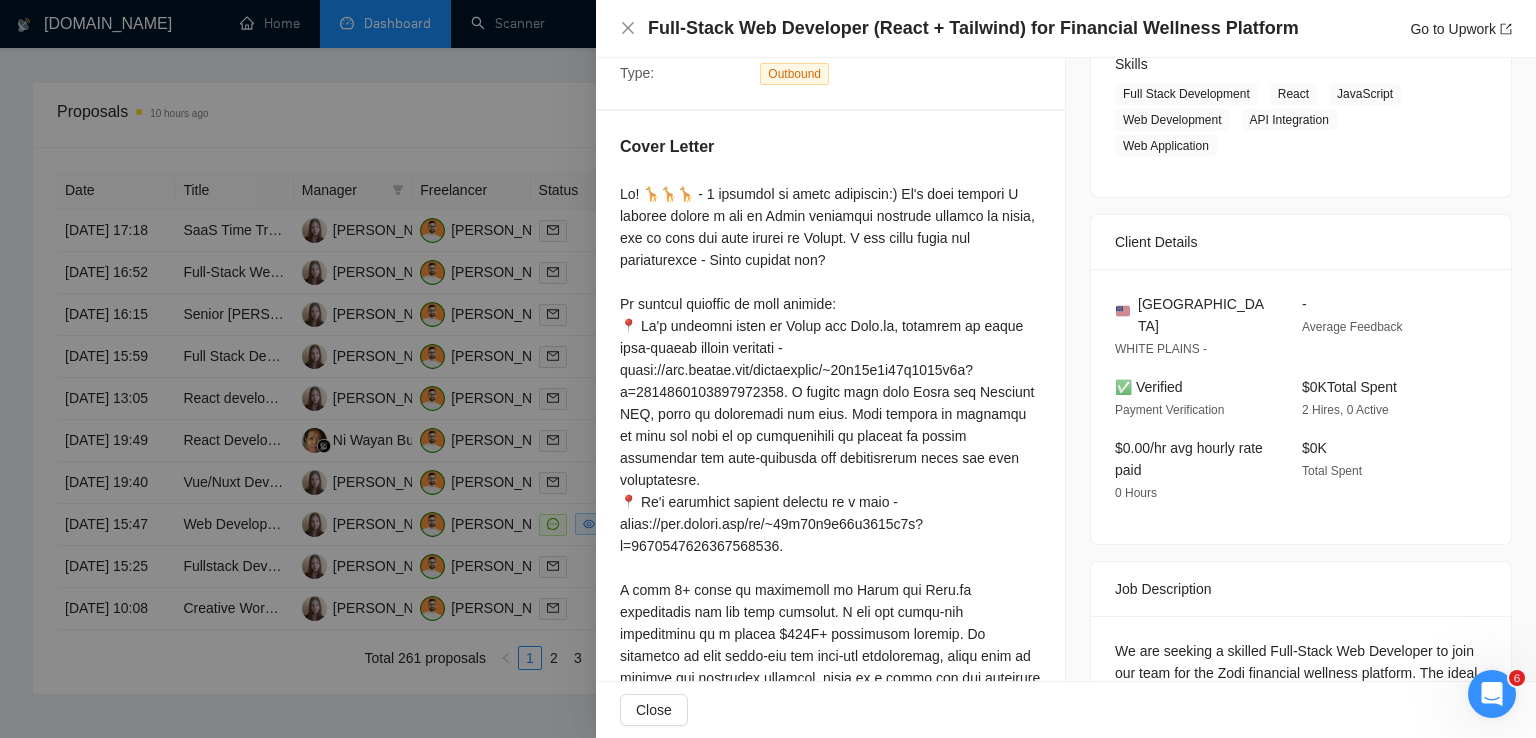 click on "Full-Stack Web Developer (React + Tailwind) for Financial Wellness Platform Go to Upwork" at bounding box center [1066, 28] 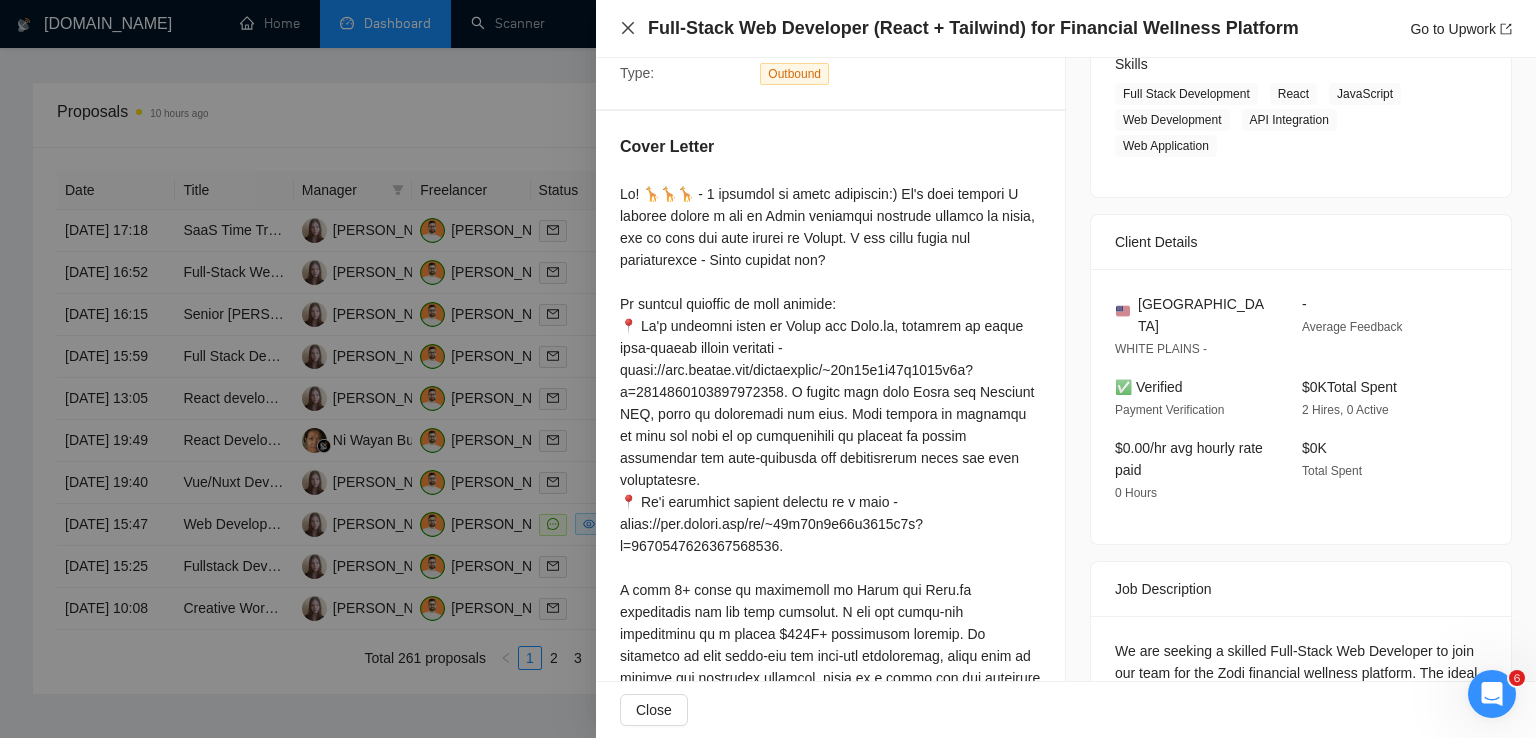 click 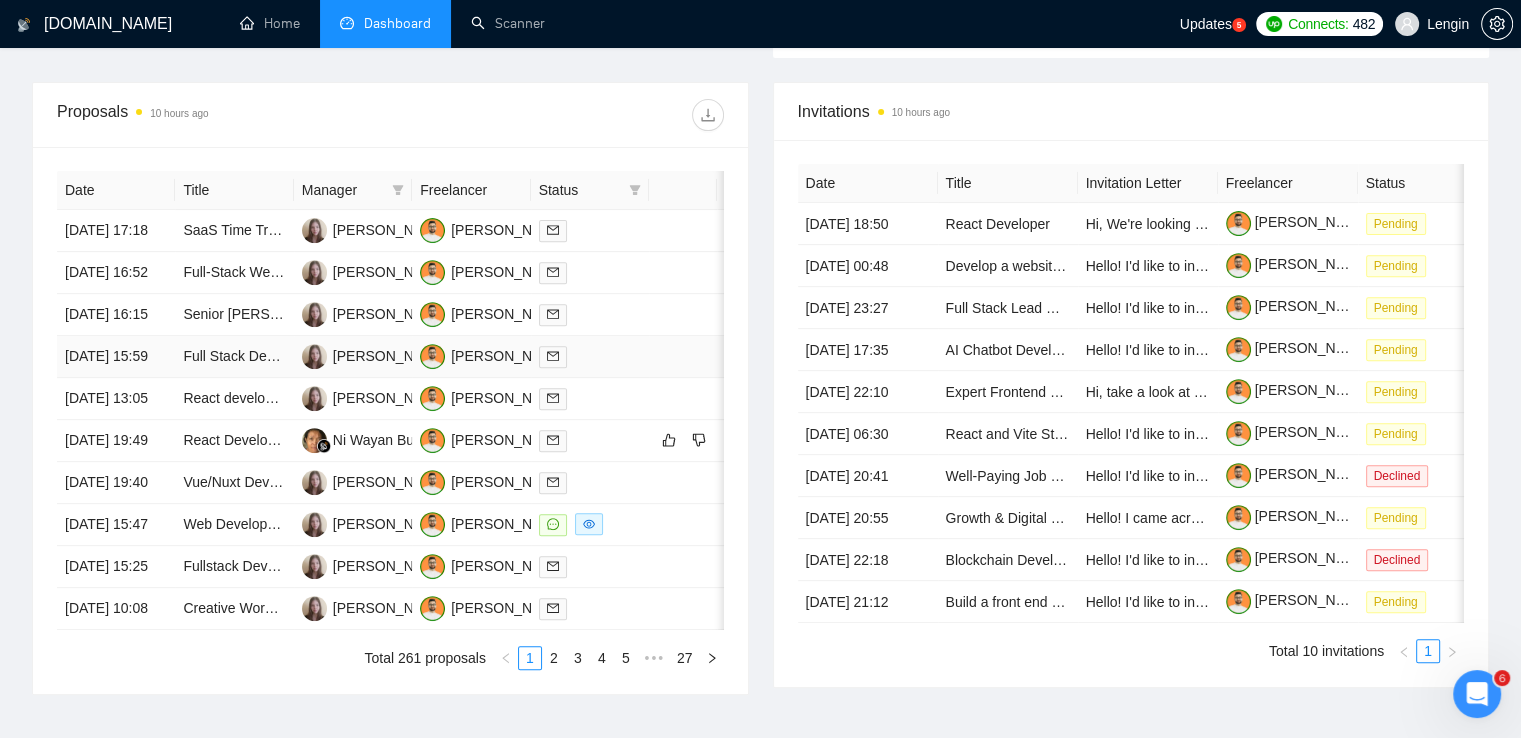 click on "Full Stack Developer Needed for AI-Powered SaaS for Retail" at bounding box center (234, 357) 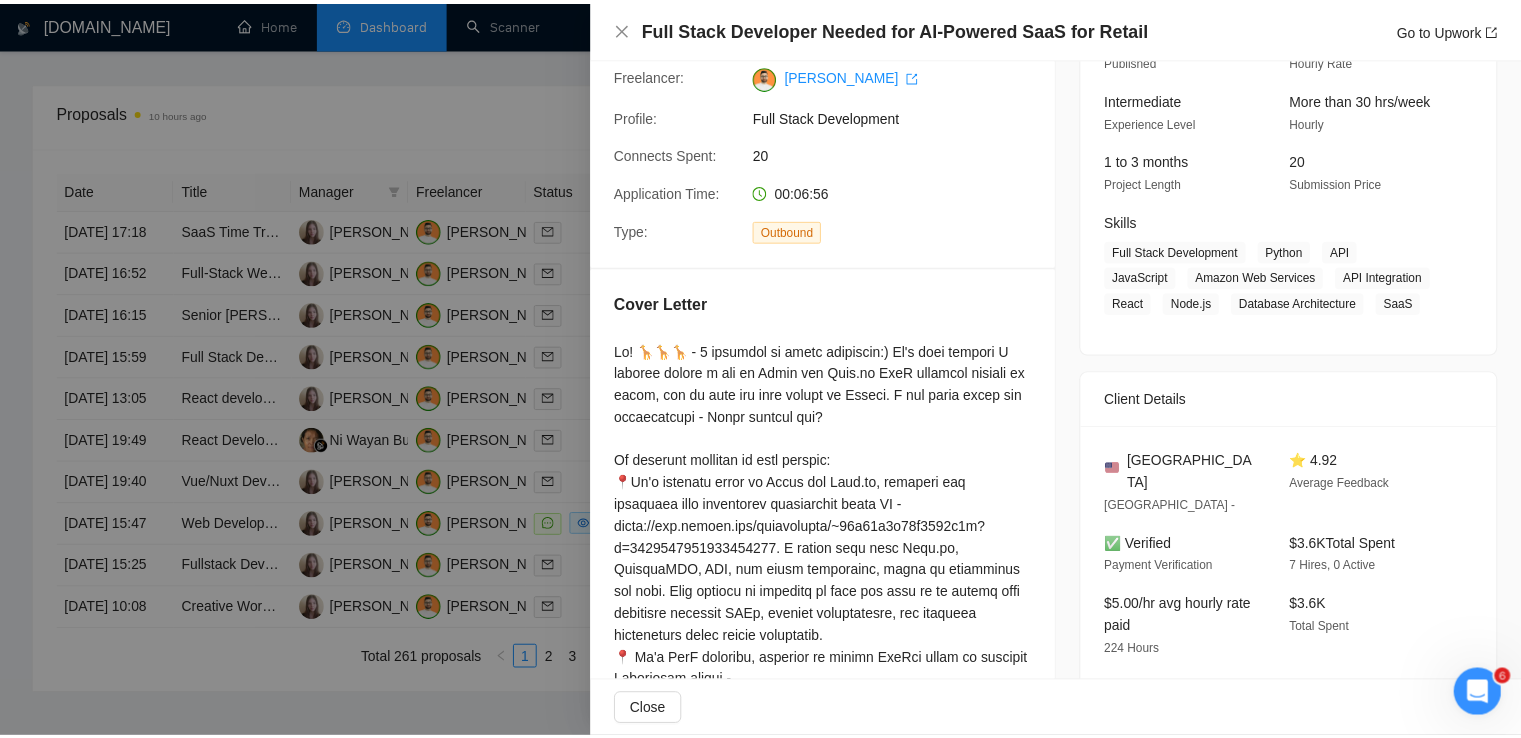 scroll, scrollTop: 174, scrollLeft: 0, axis: vertical 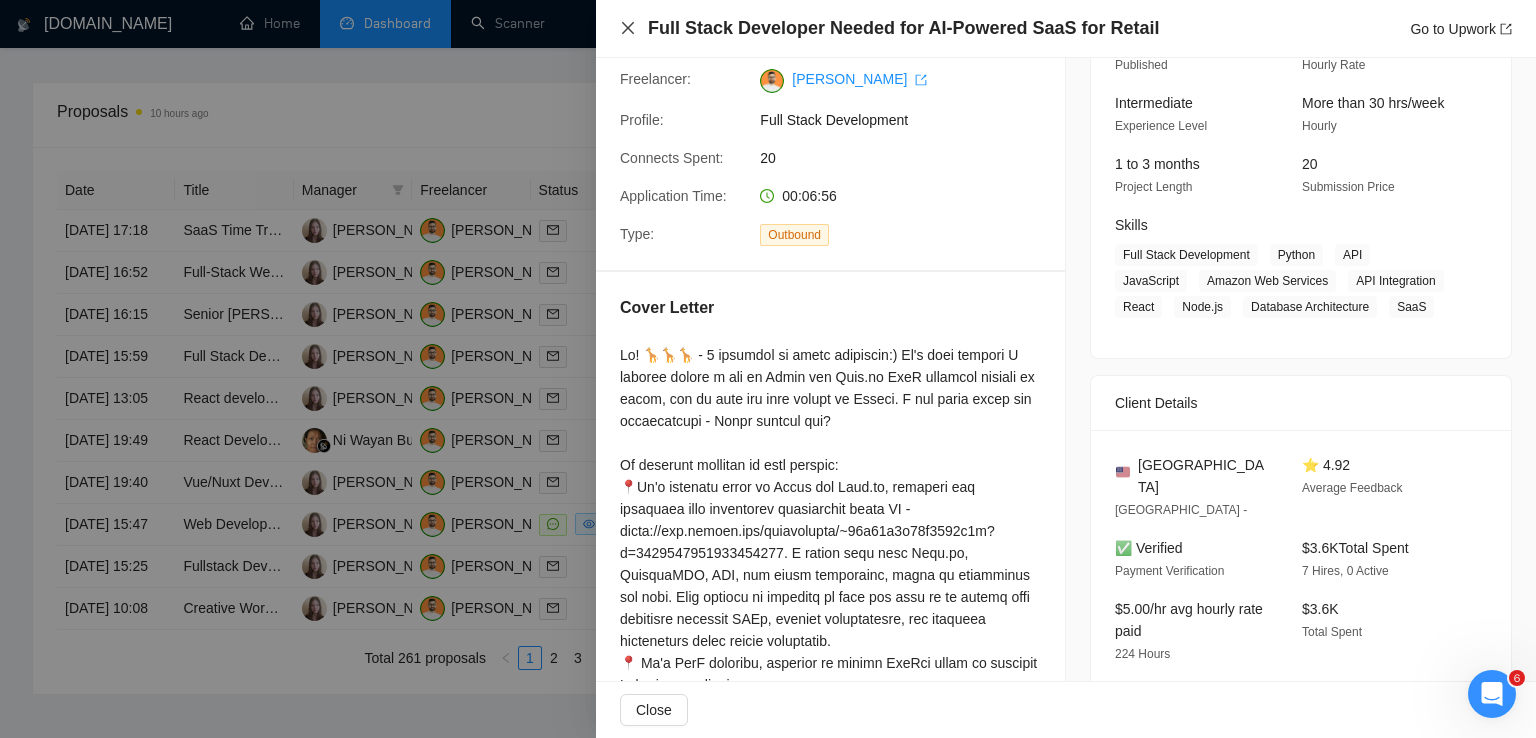 click 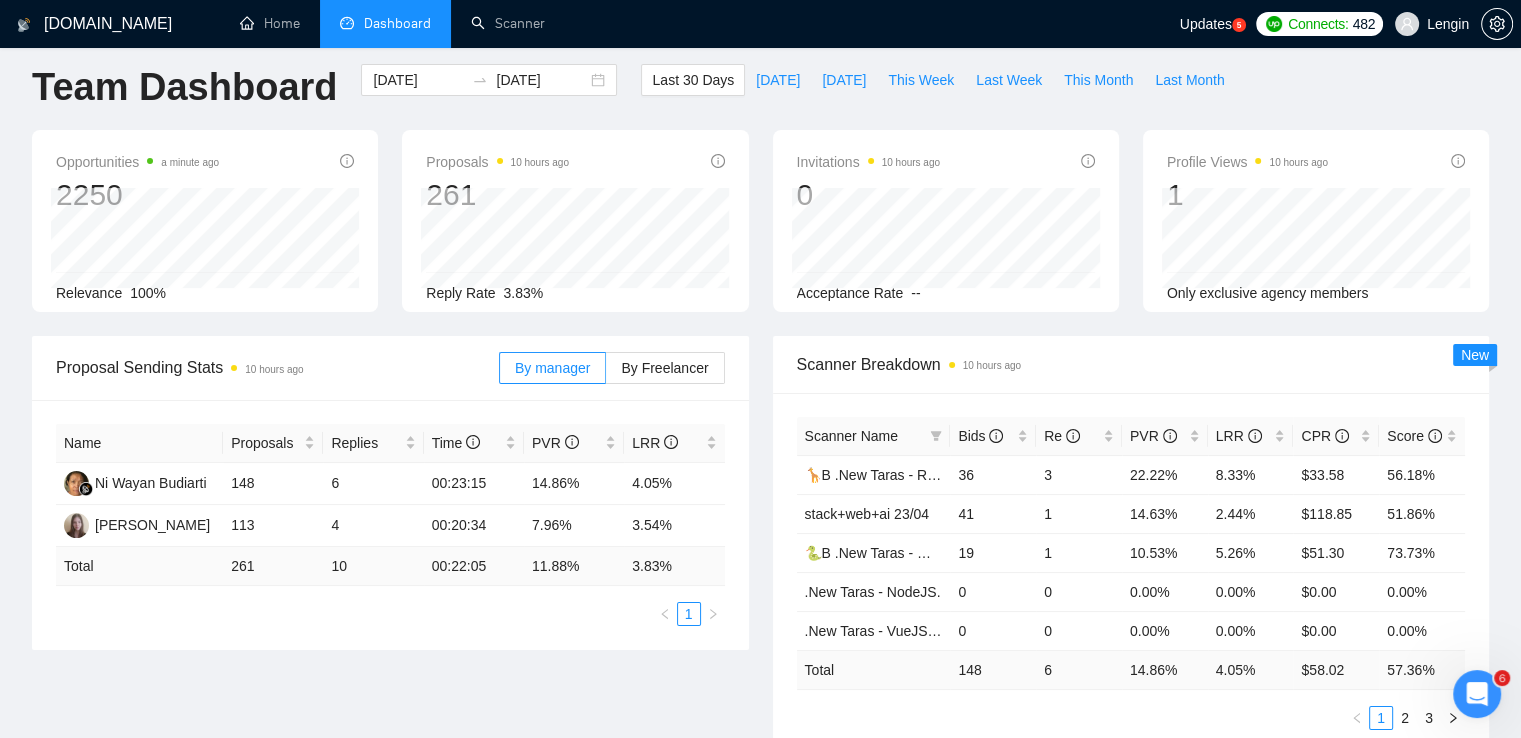 scroll, scrollTop: 0, scrollLeft: 0, axis: both 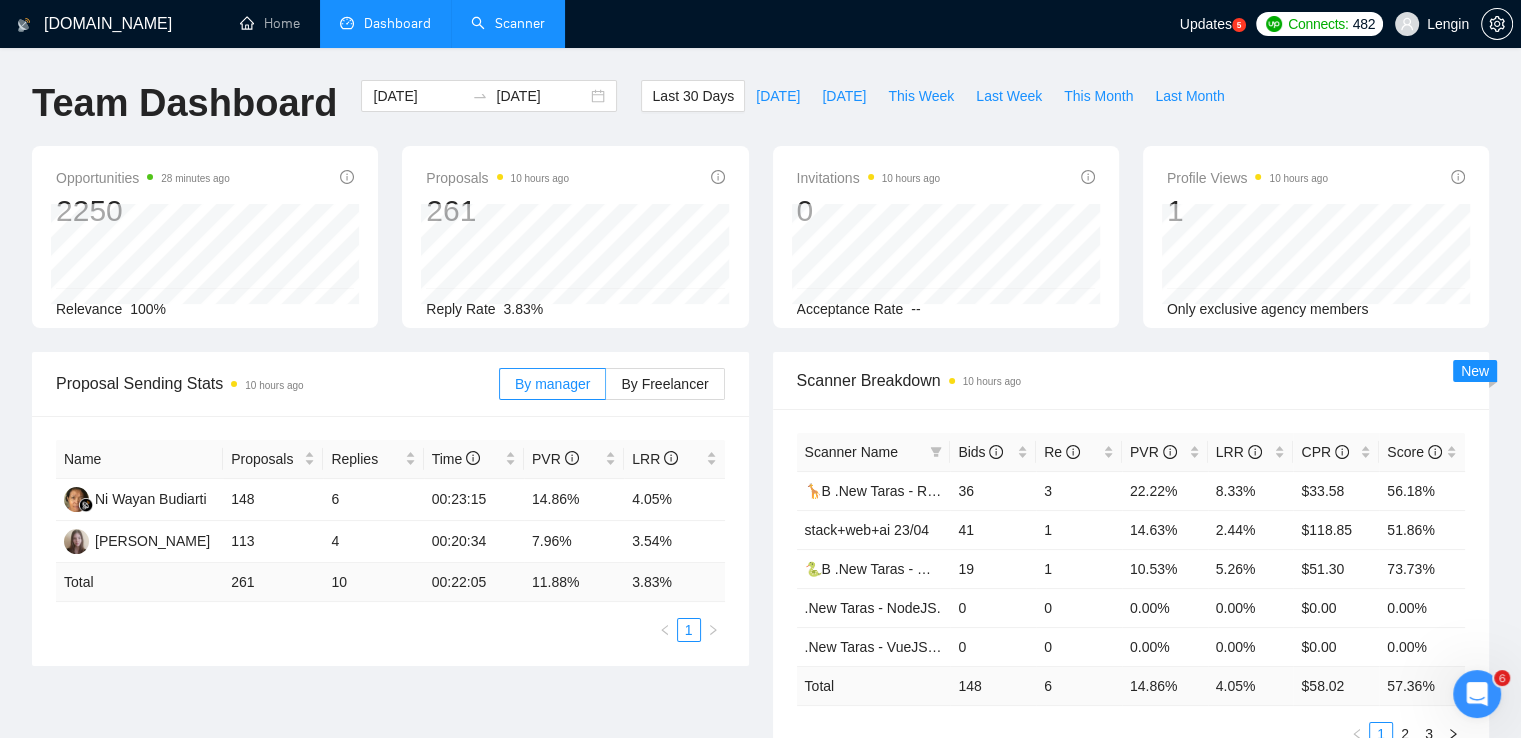 click on "Scanner" at bounding box center (508, 23) 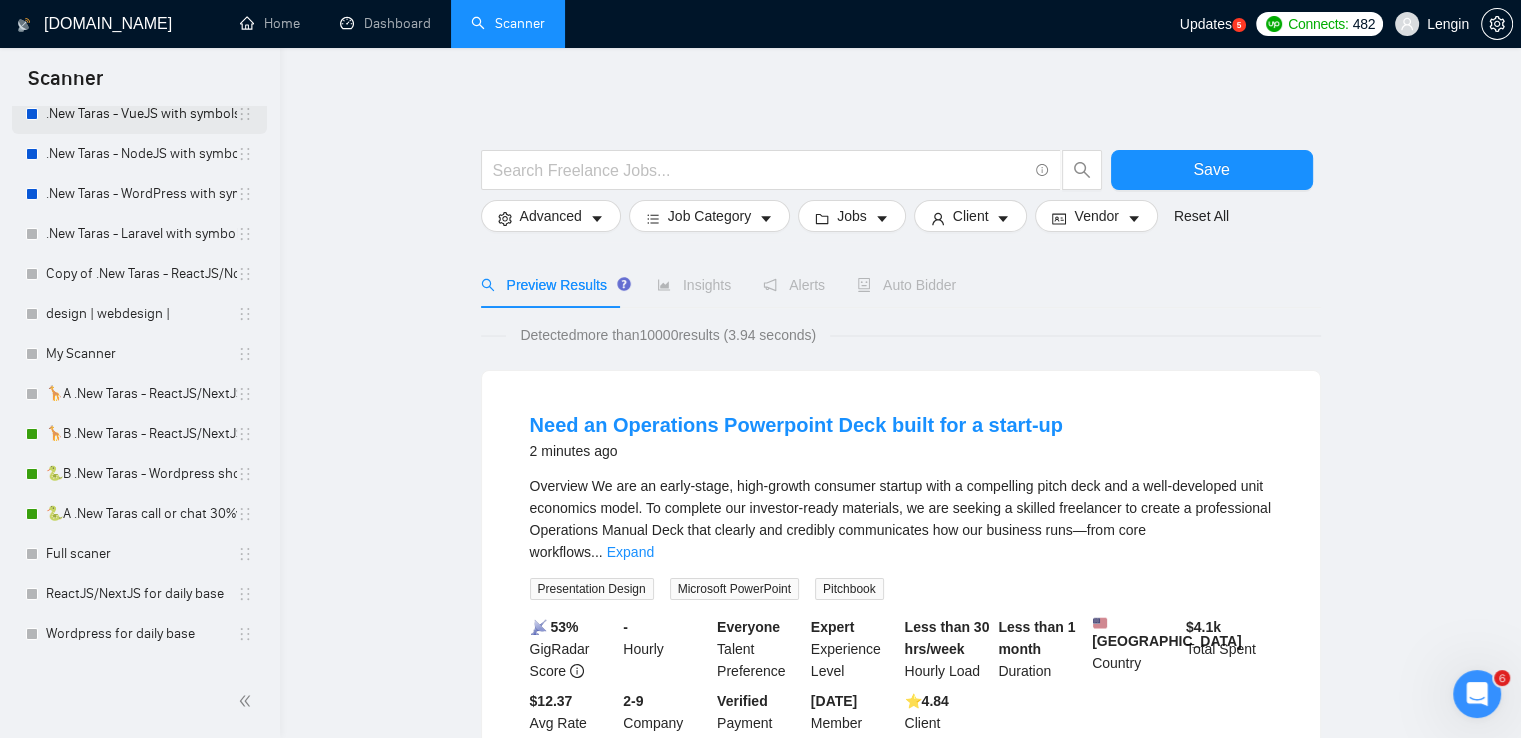 scroll, scrollTop: 450, scrollLeft: 0, axis: vertical 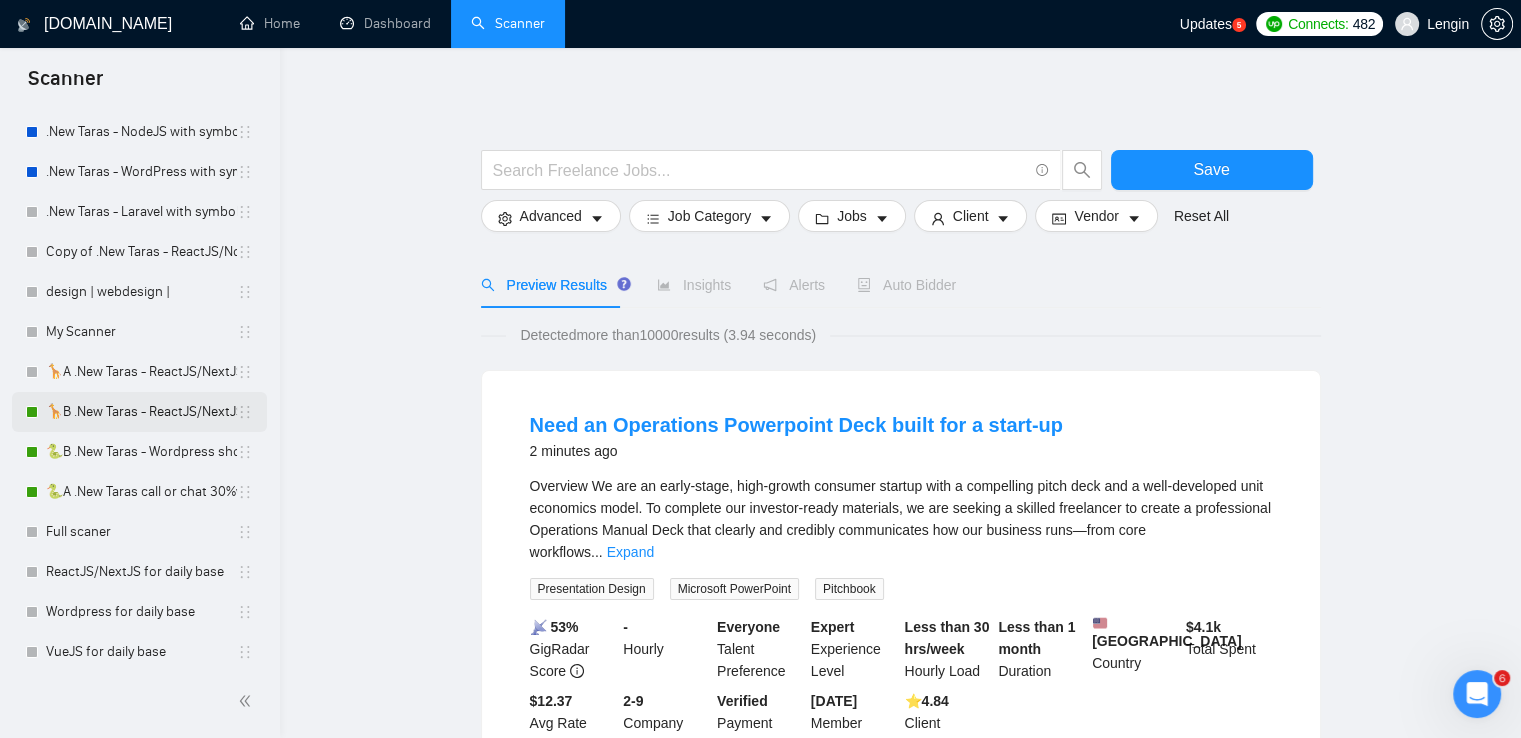 click on "🦒B .New Taras - ReactJS/NextJS rel exp 23/04" at bounding box center [141, 412] 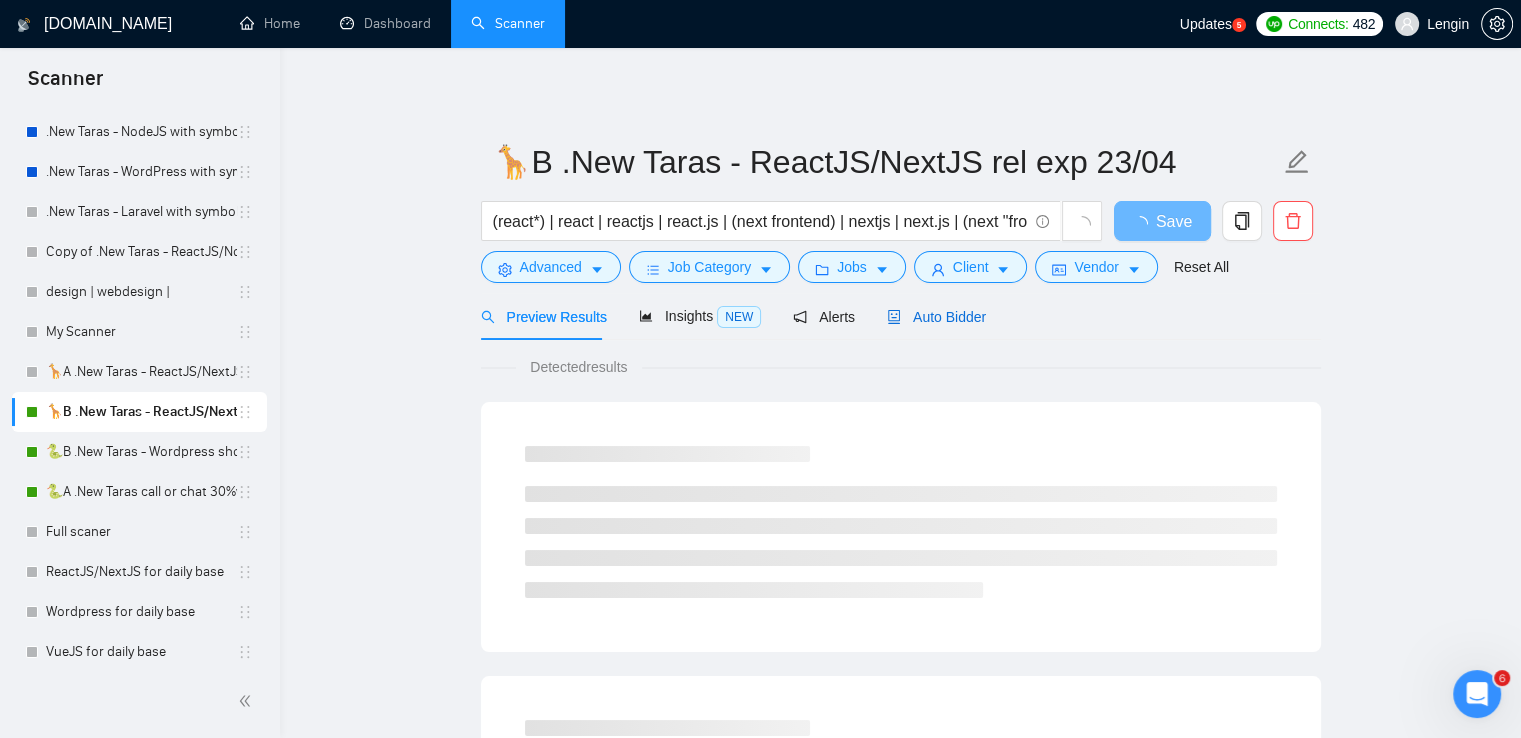 click on "Auto Bidder" at bounding box center (936, 317) 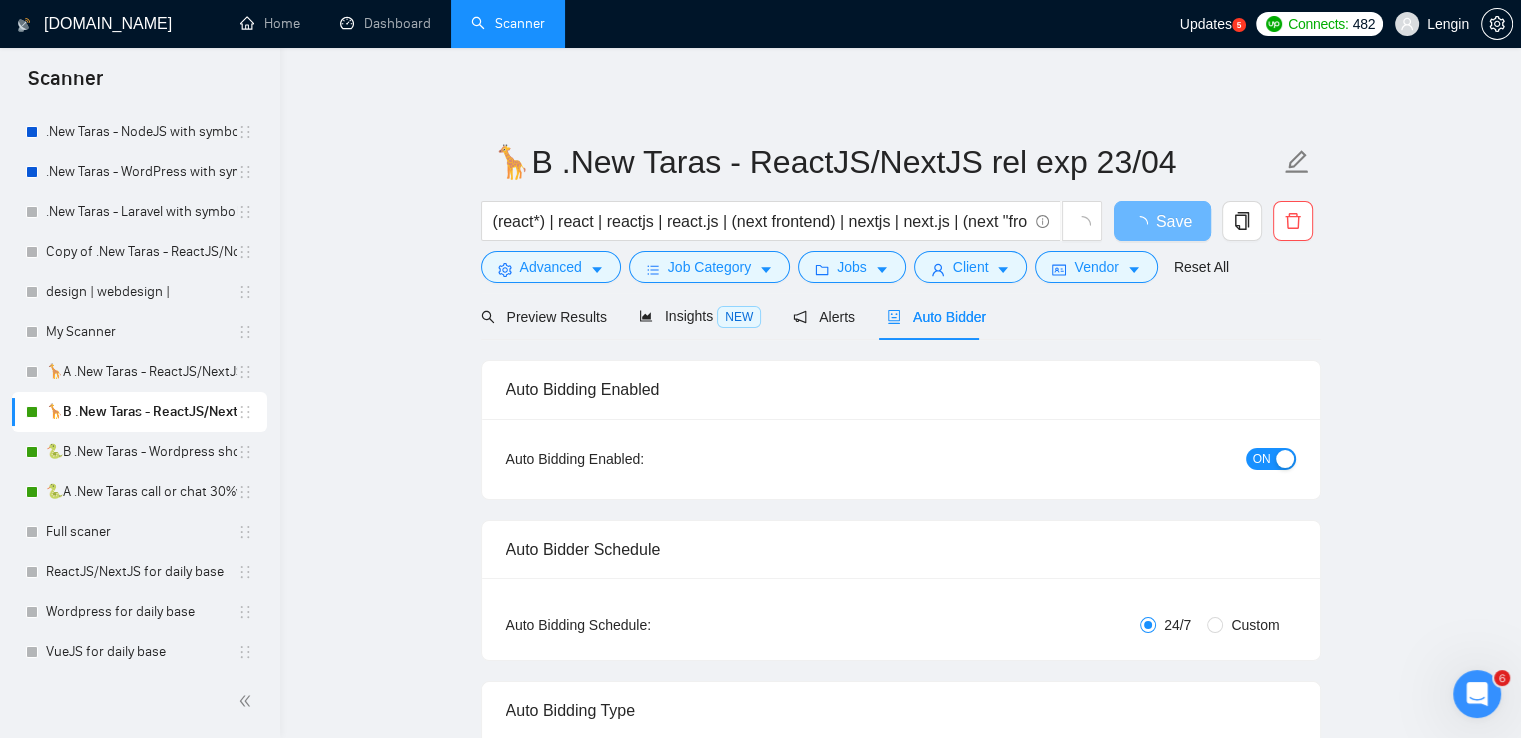 type 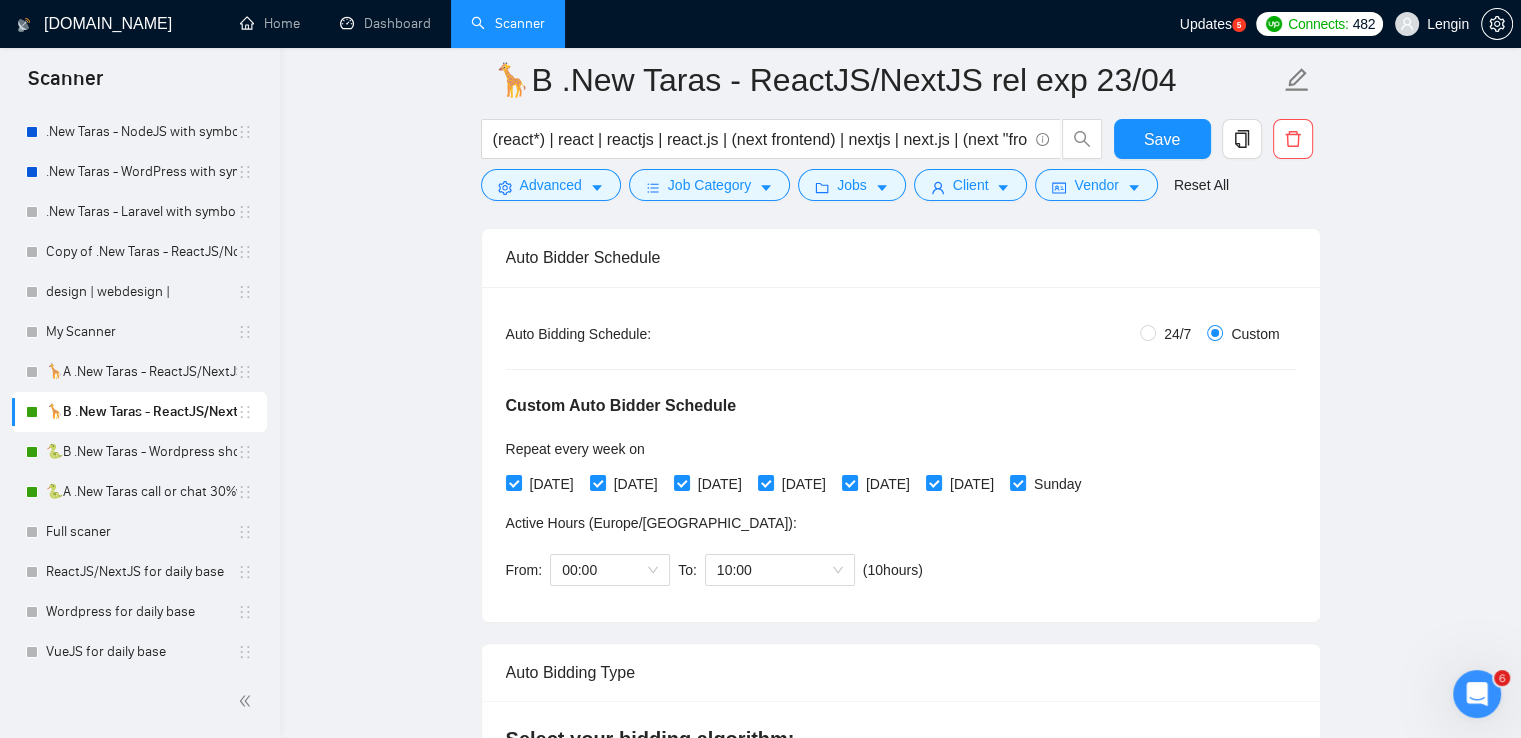 scroll, scrollTop: 310, scrollLeft: 0, axis: vertical 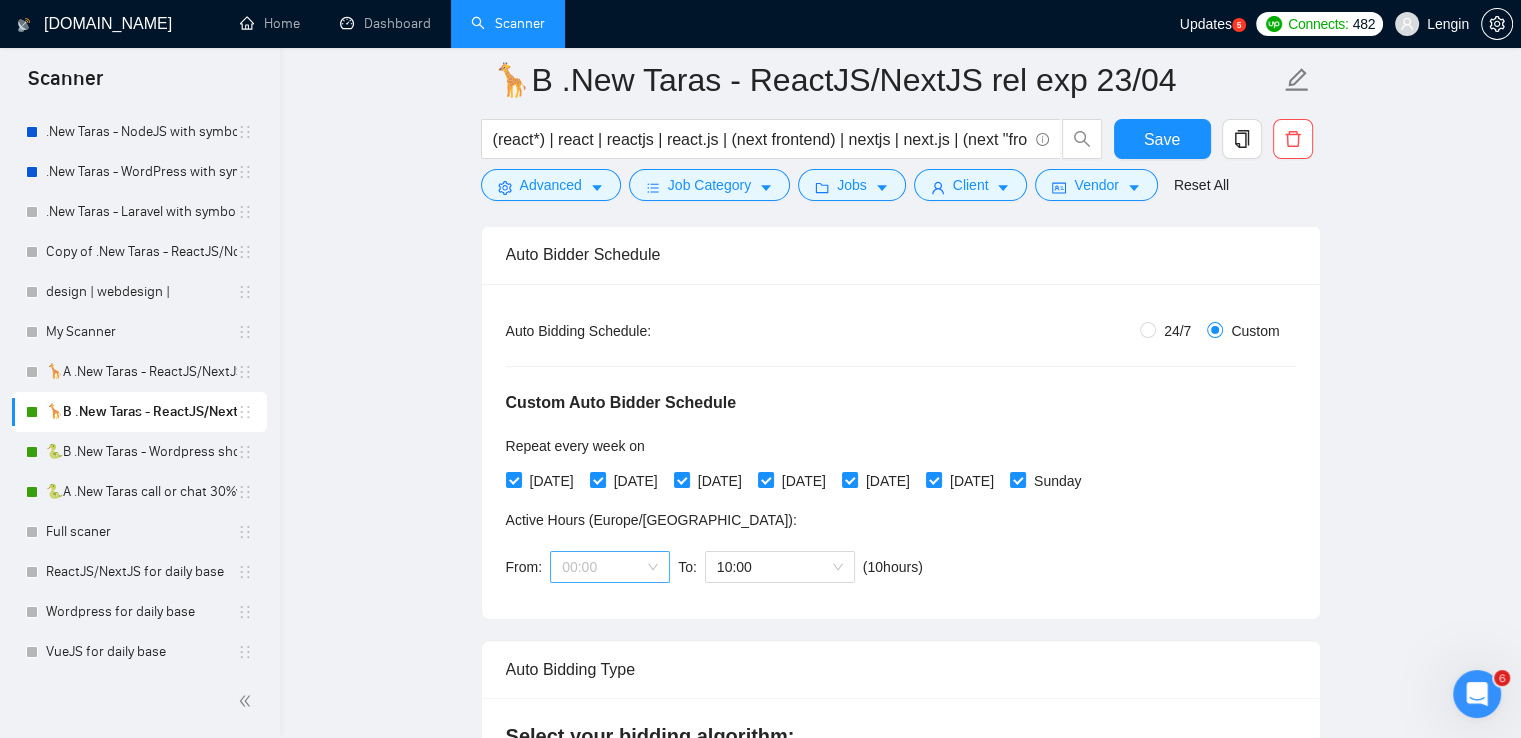 click on "00:00" at bounding box center (610, 567) 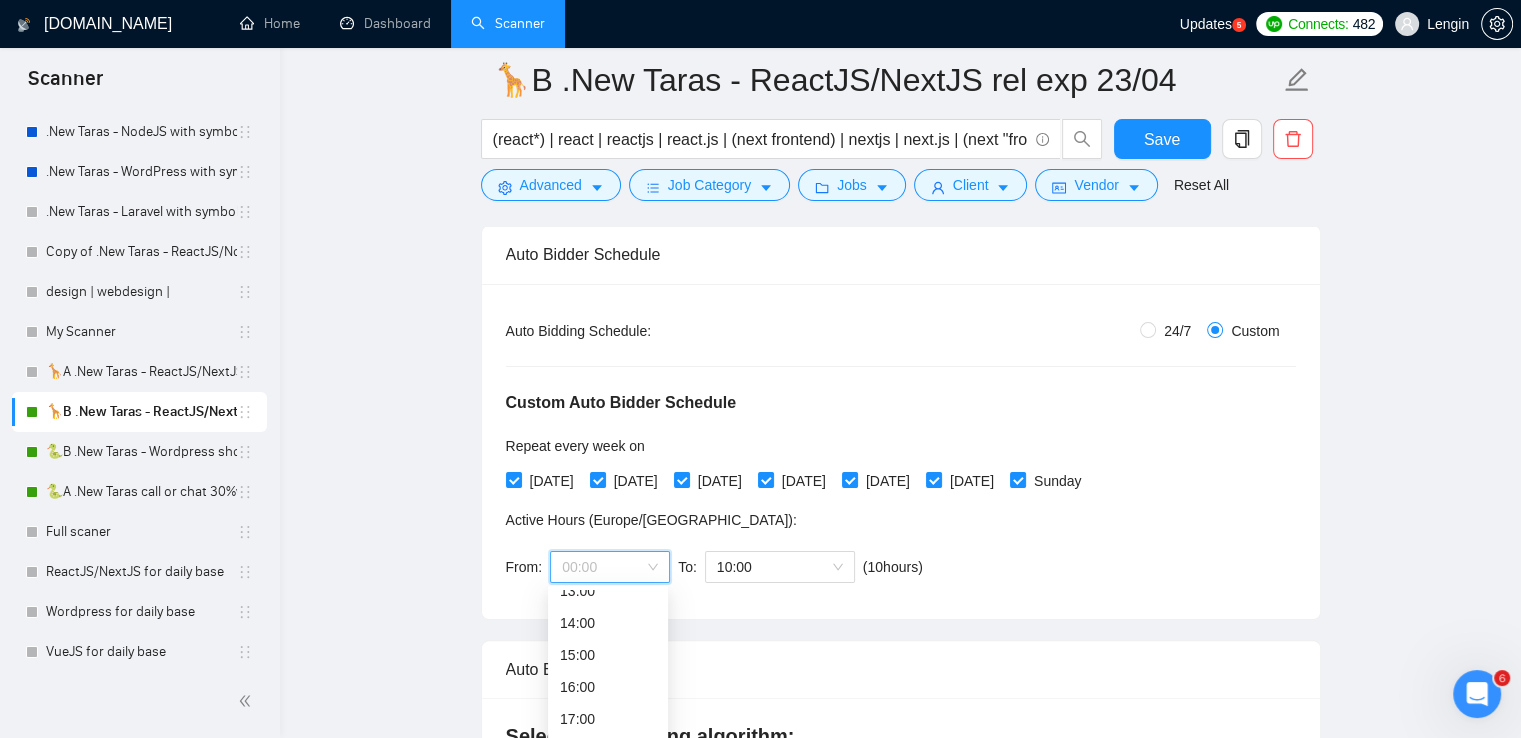 scroll, scrollTop: 512, scrollLeft: 0, axis: vertical 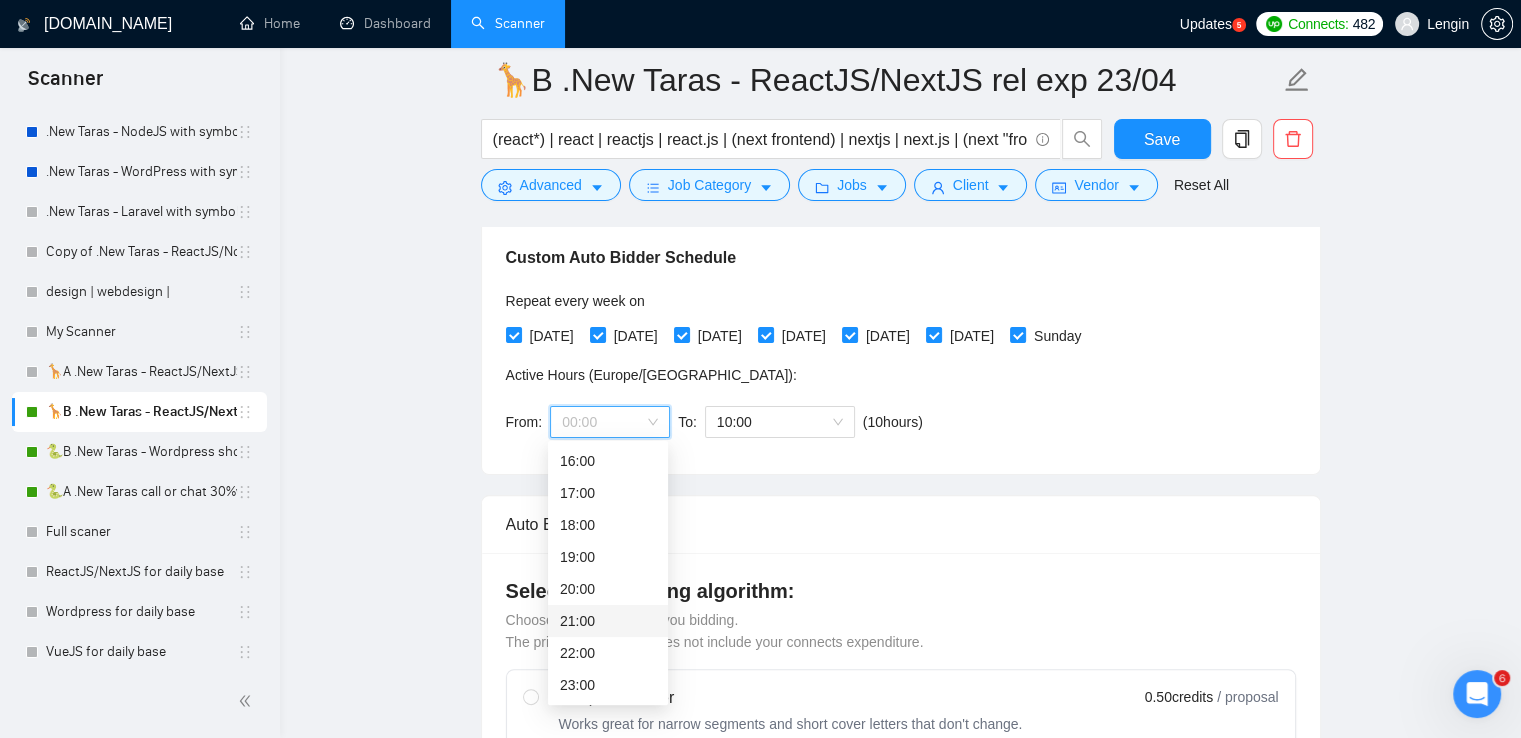 click on "21:00" at bounding box center (608, 621) 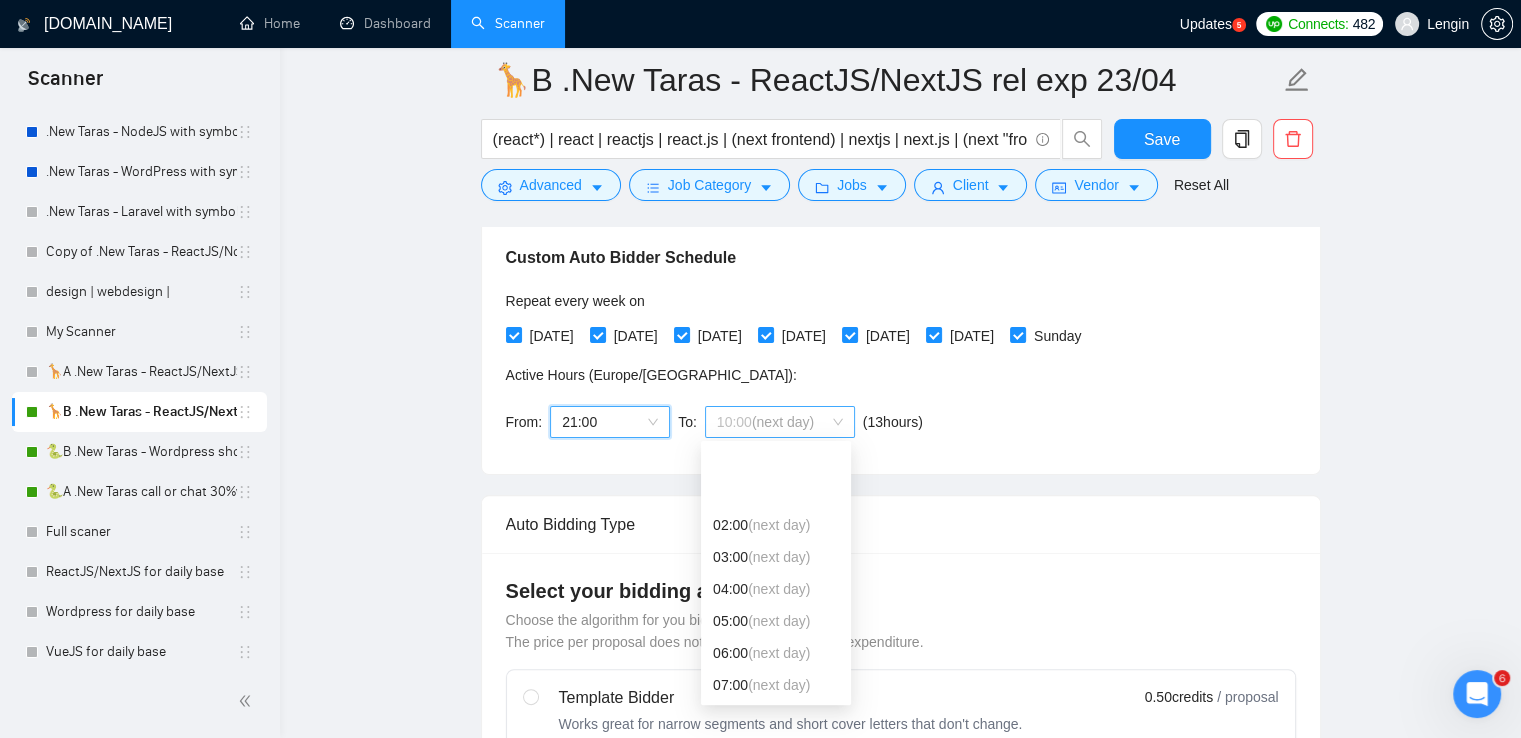 click on "10:00  (next day)" at bounding box center [780, 422] 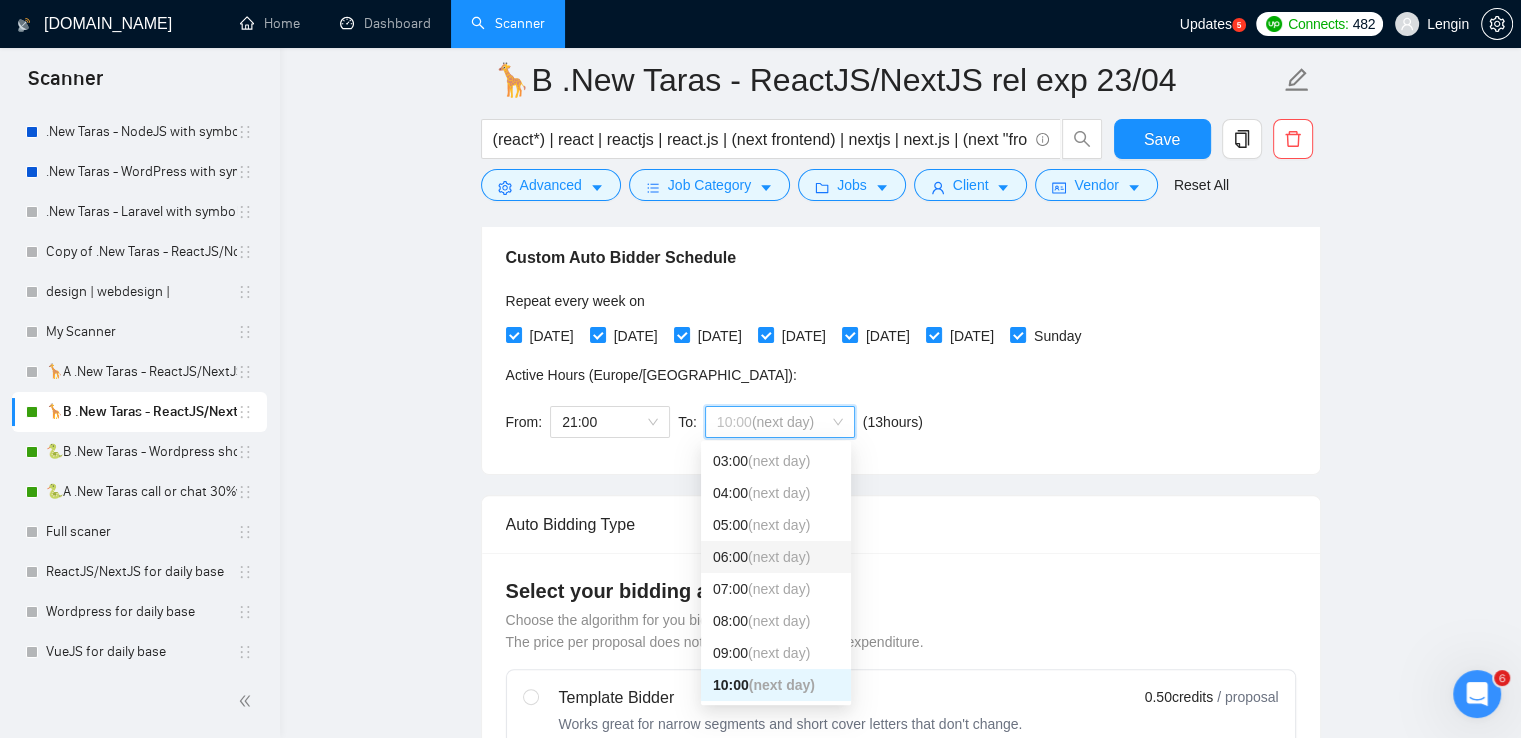 scroll, scrollTop: 512, scrollLeft: 0, axis: vertical 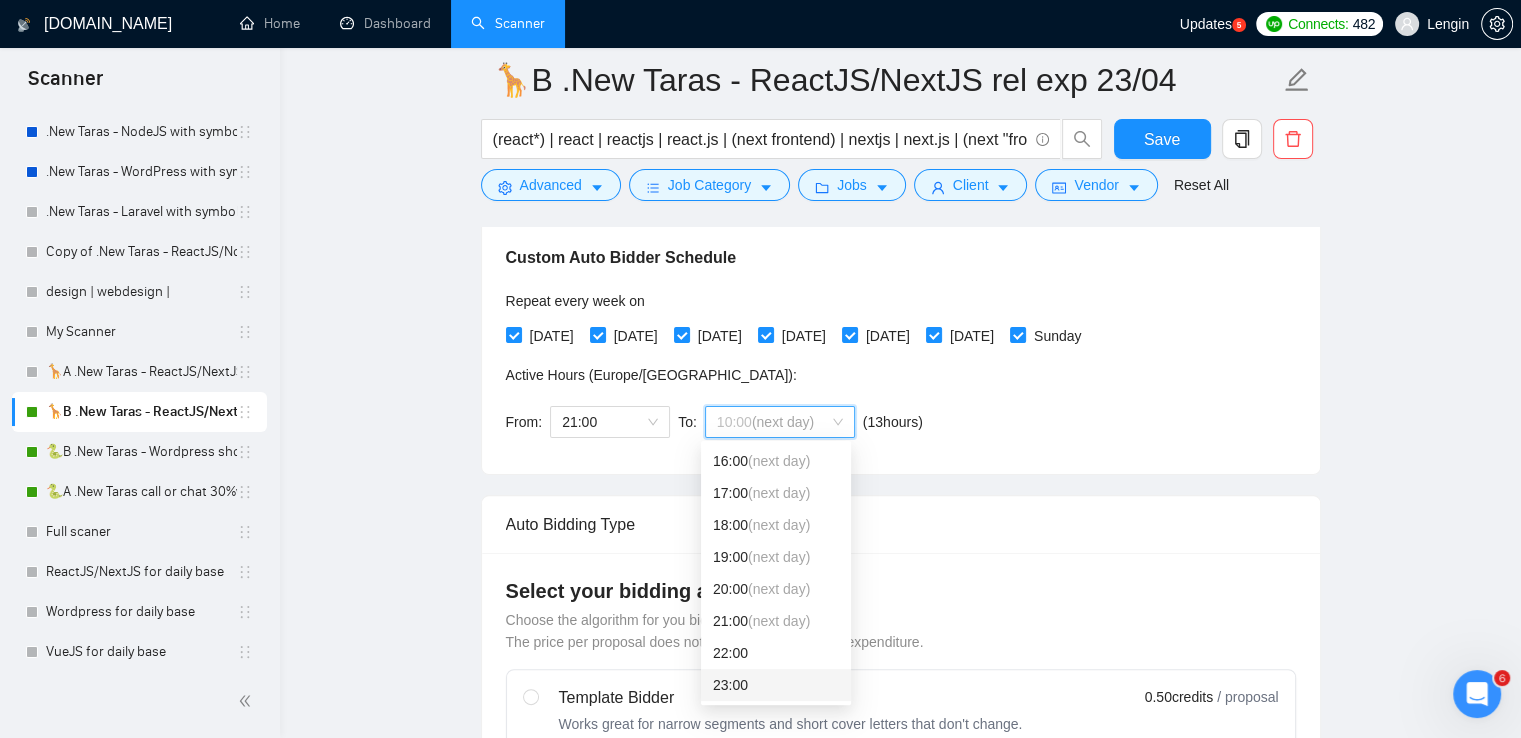 click on "23:00" at bounding box center (776, 685) 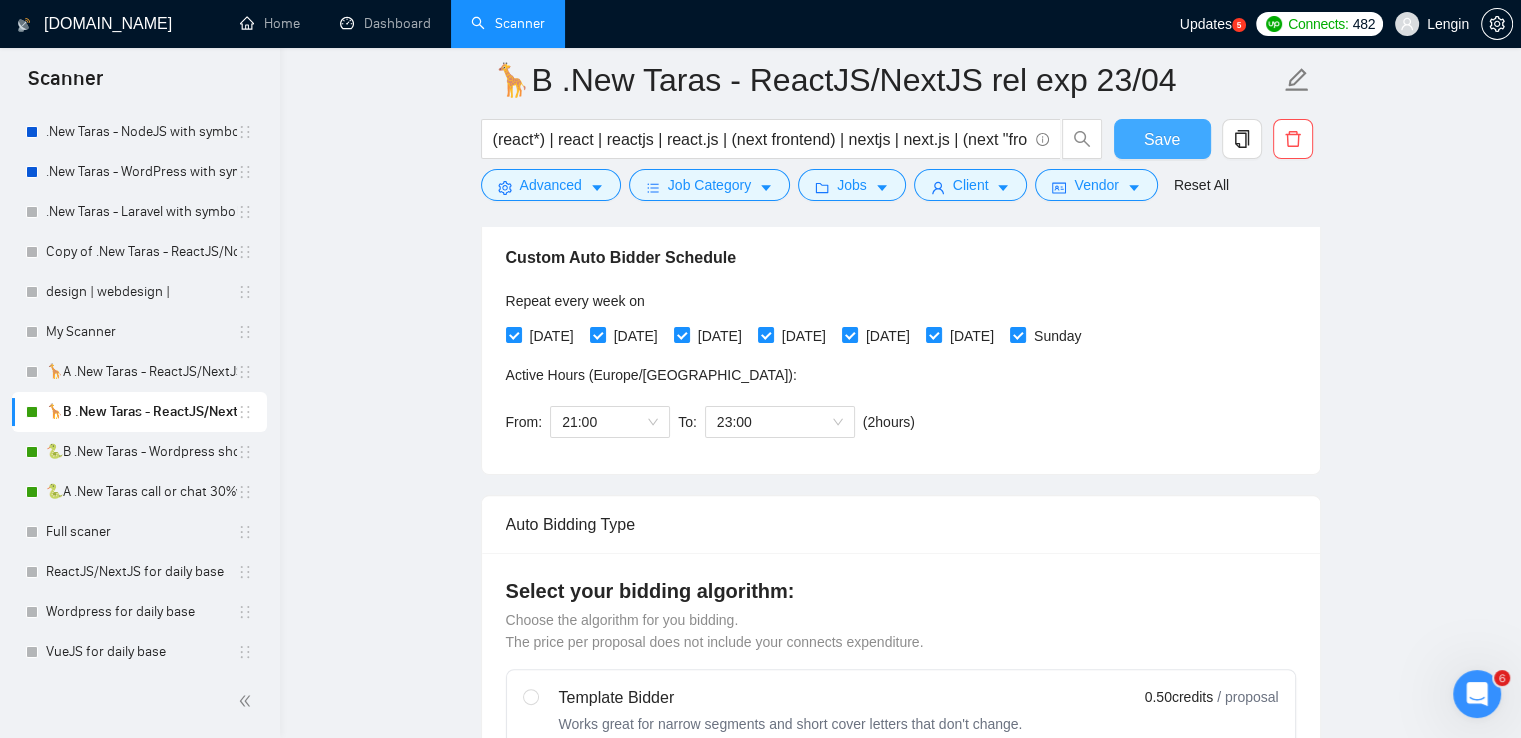 click on "Save" at bounding box center [1162, 139] 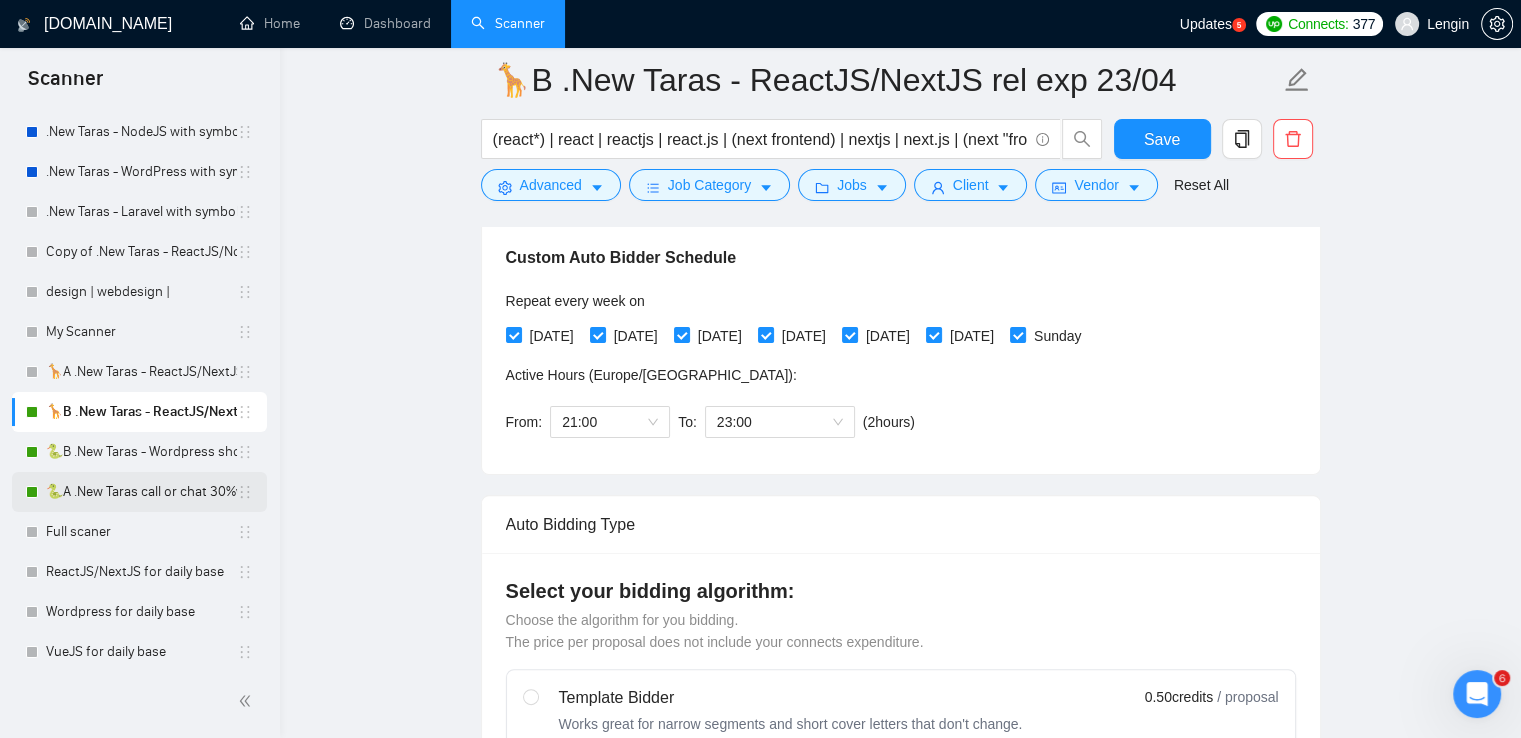 click on "🐍A .New Taras call or chat 30%view 0 reply 23/04" at bounding box center [141, 492] 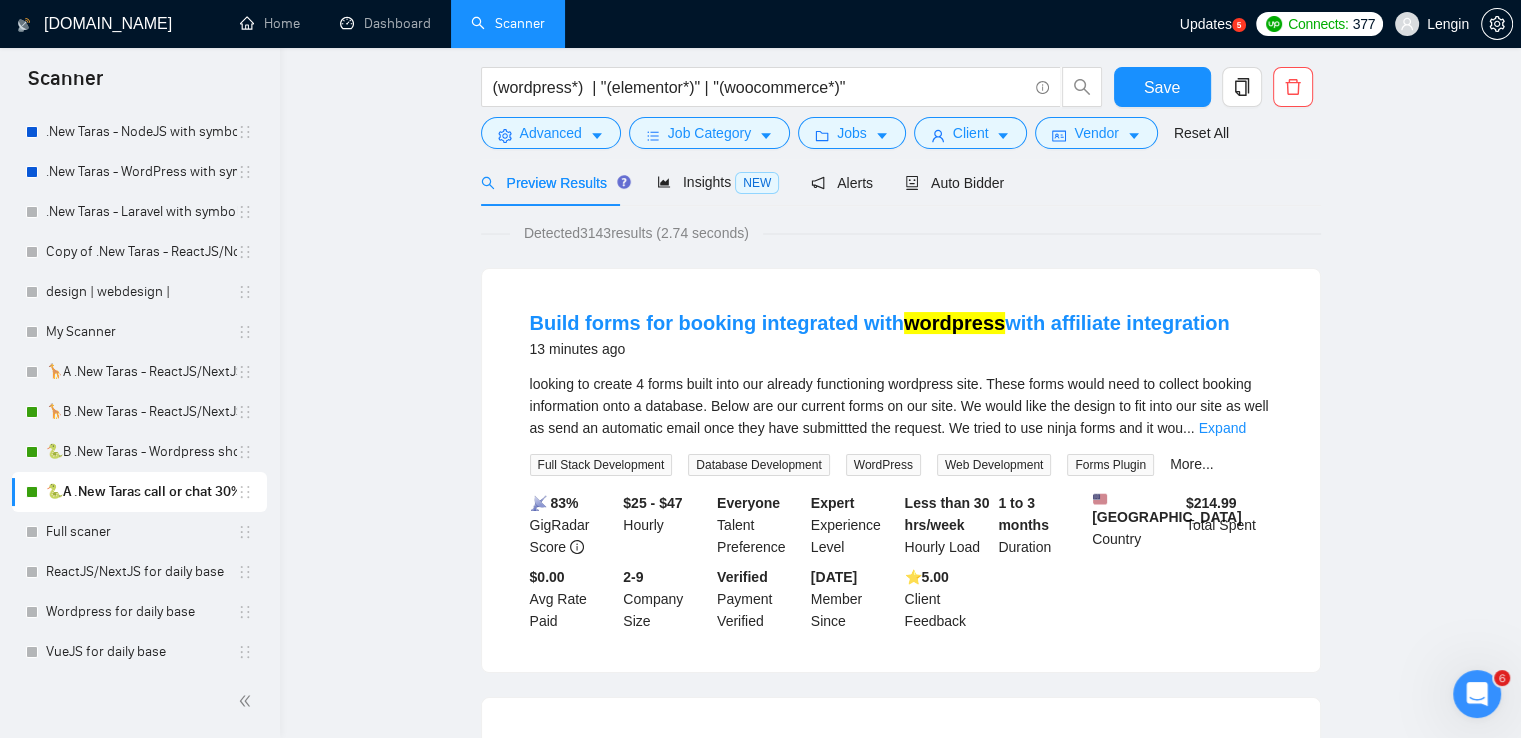 scroll, scrollTop: 0, scrollLeft: 0, axis: both 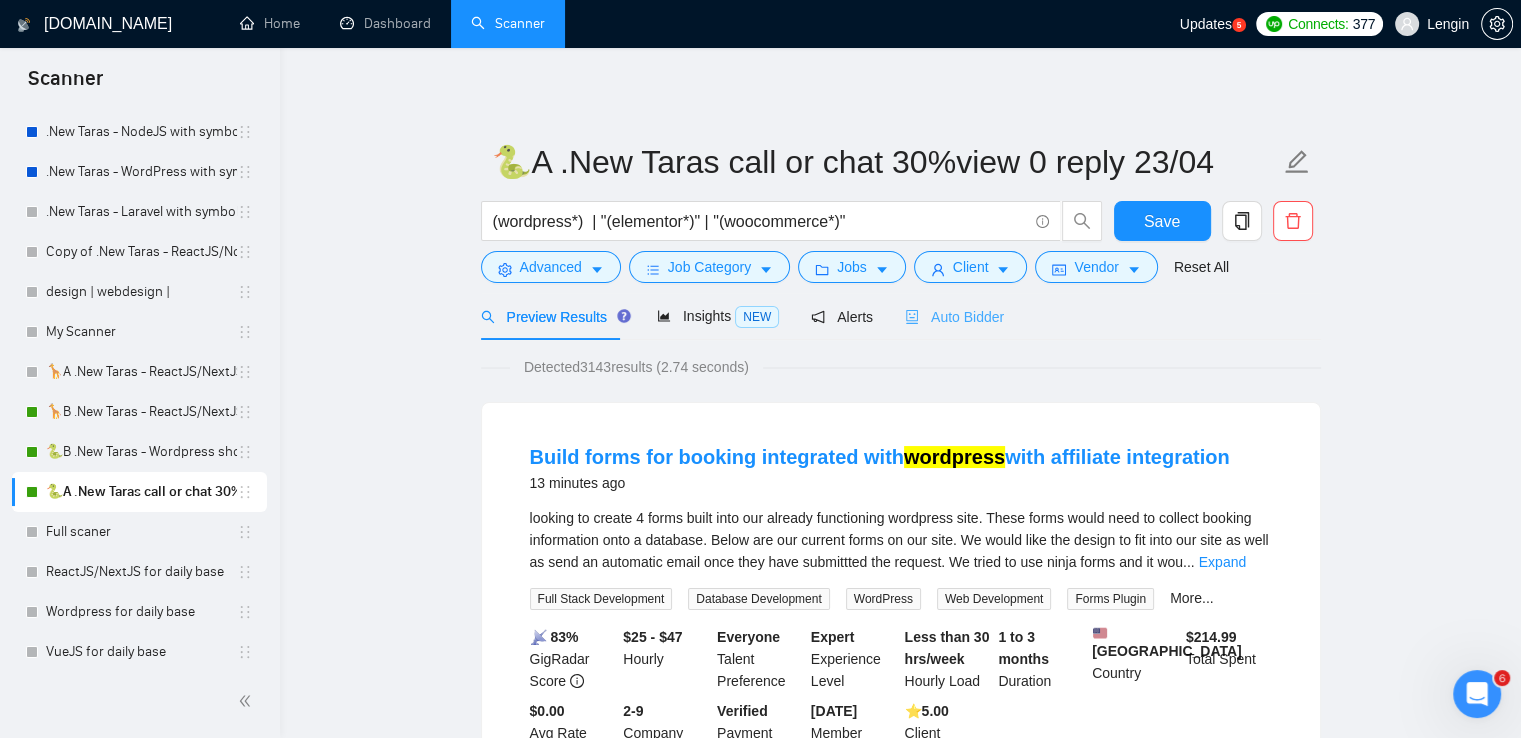 click on "Auto Bidder" at bounding box center (954, 316) 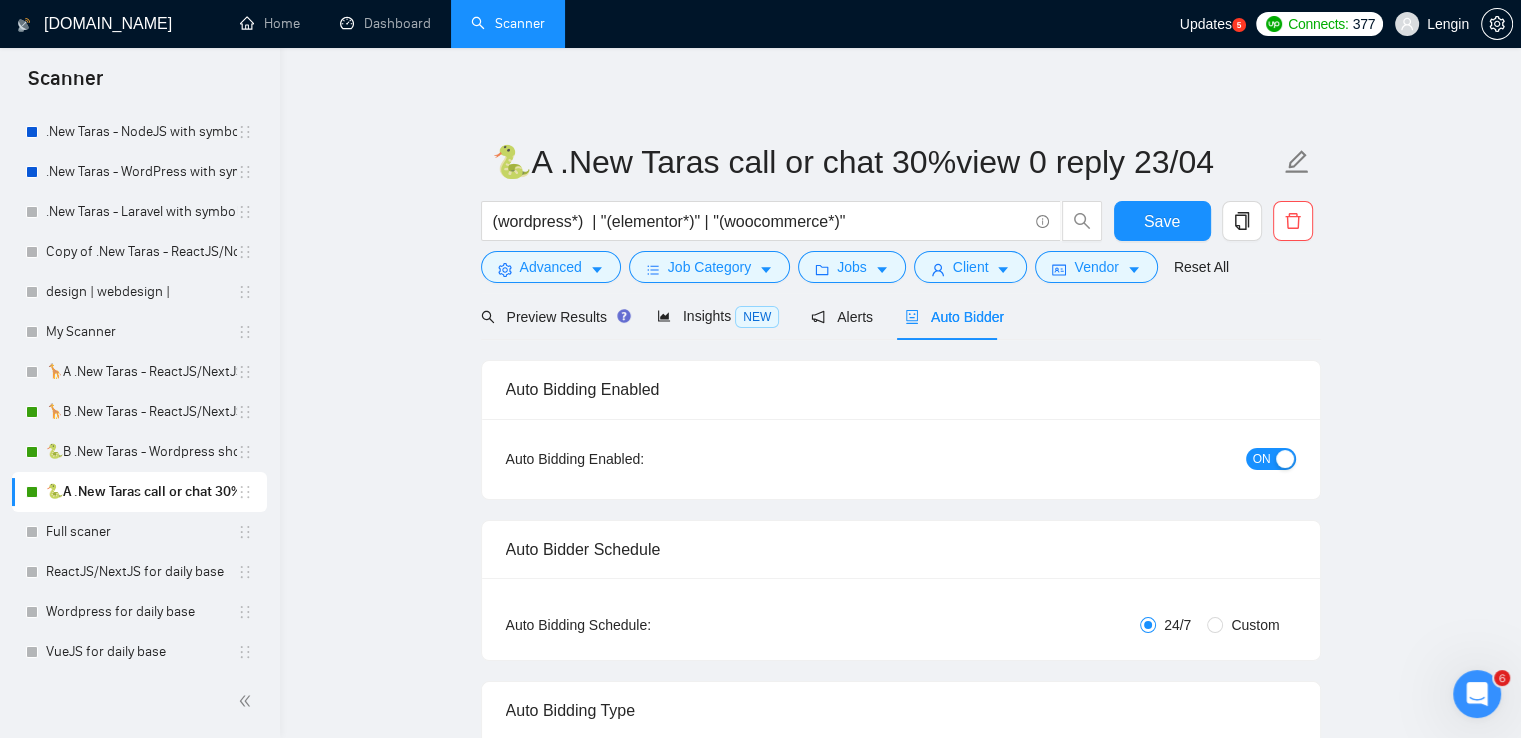 radio on "false" 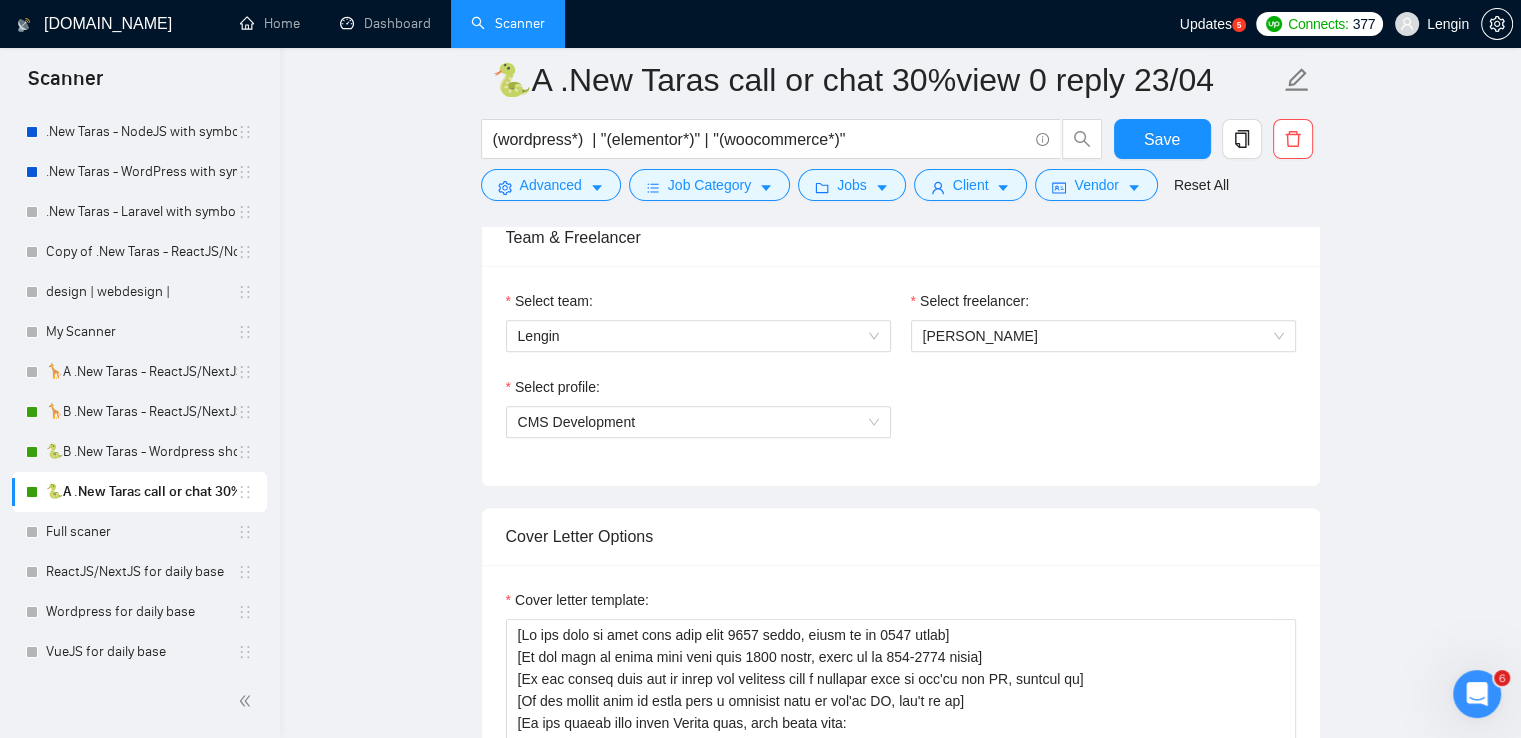 scroll, scrollTop: 1472, scrollLeft: 0, axis: vertical 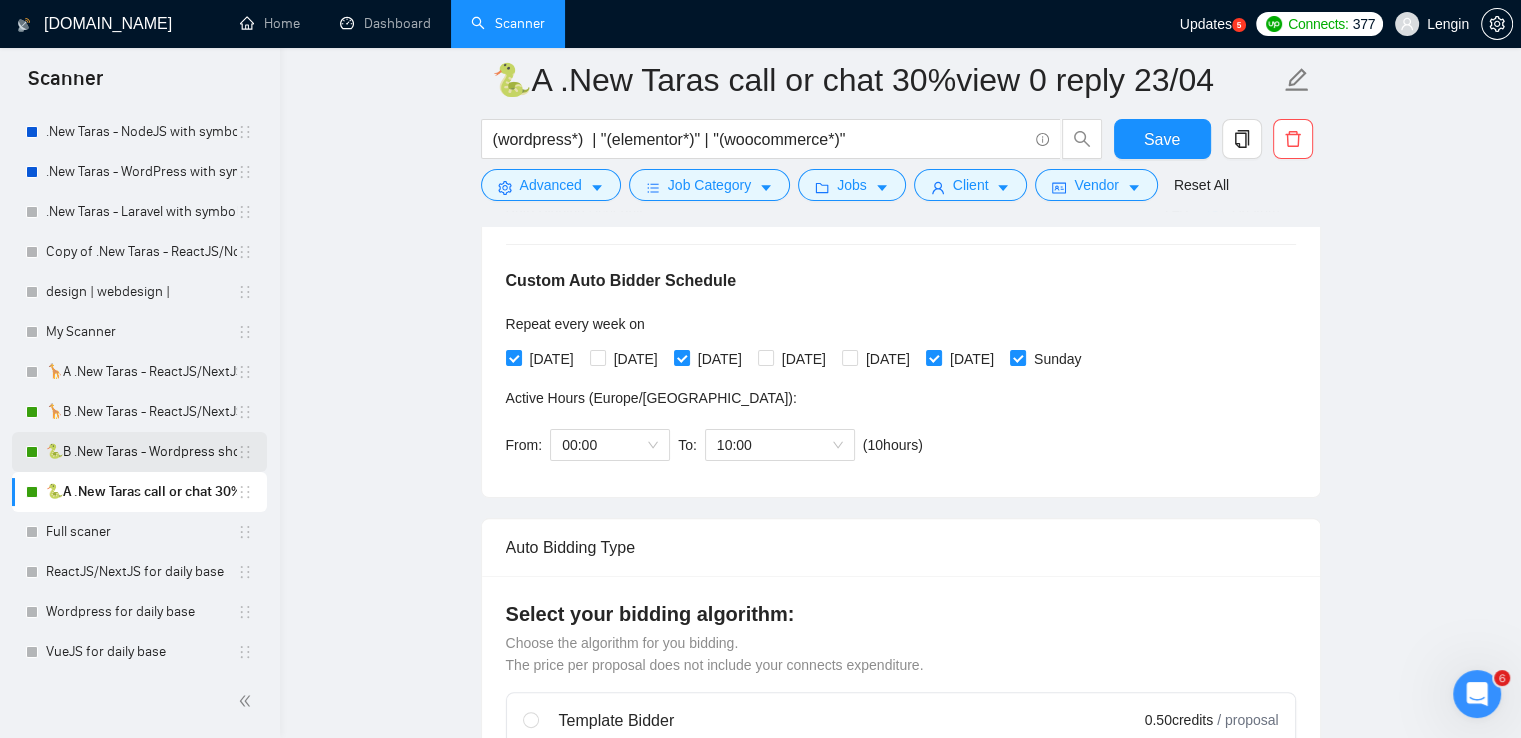 click on "🐍B .New Taras - Wordpress short 23/04" at bounding box center [141, 452] 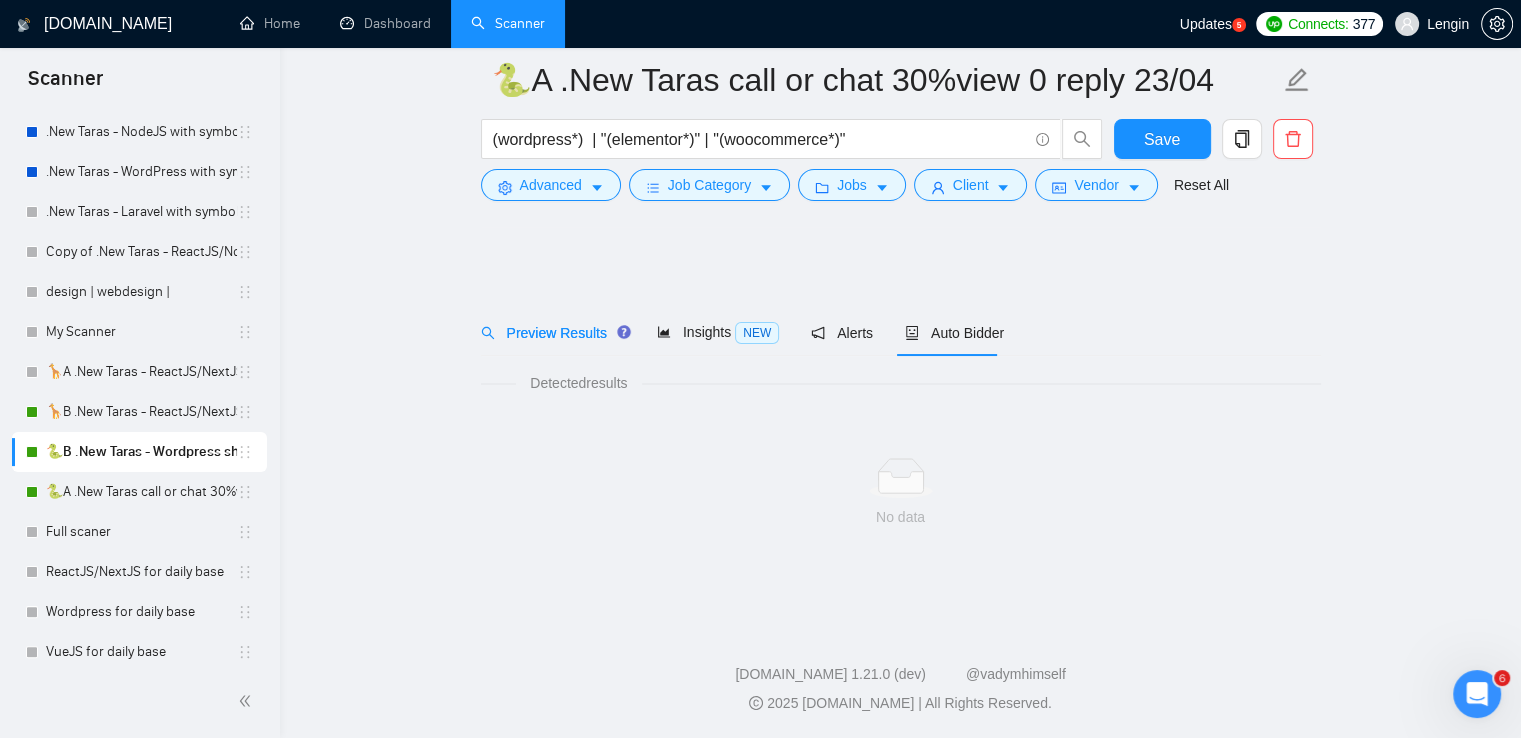 scroll, scrollTop: 0, scrollLeft: 0, axis: both 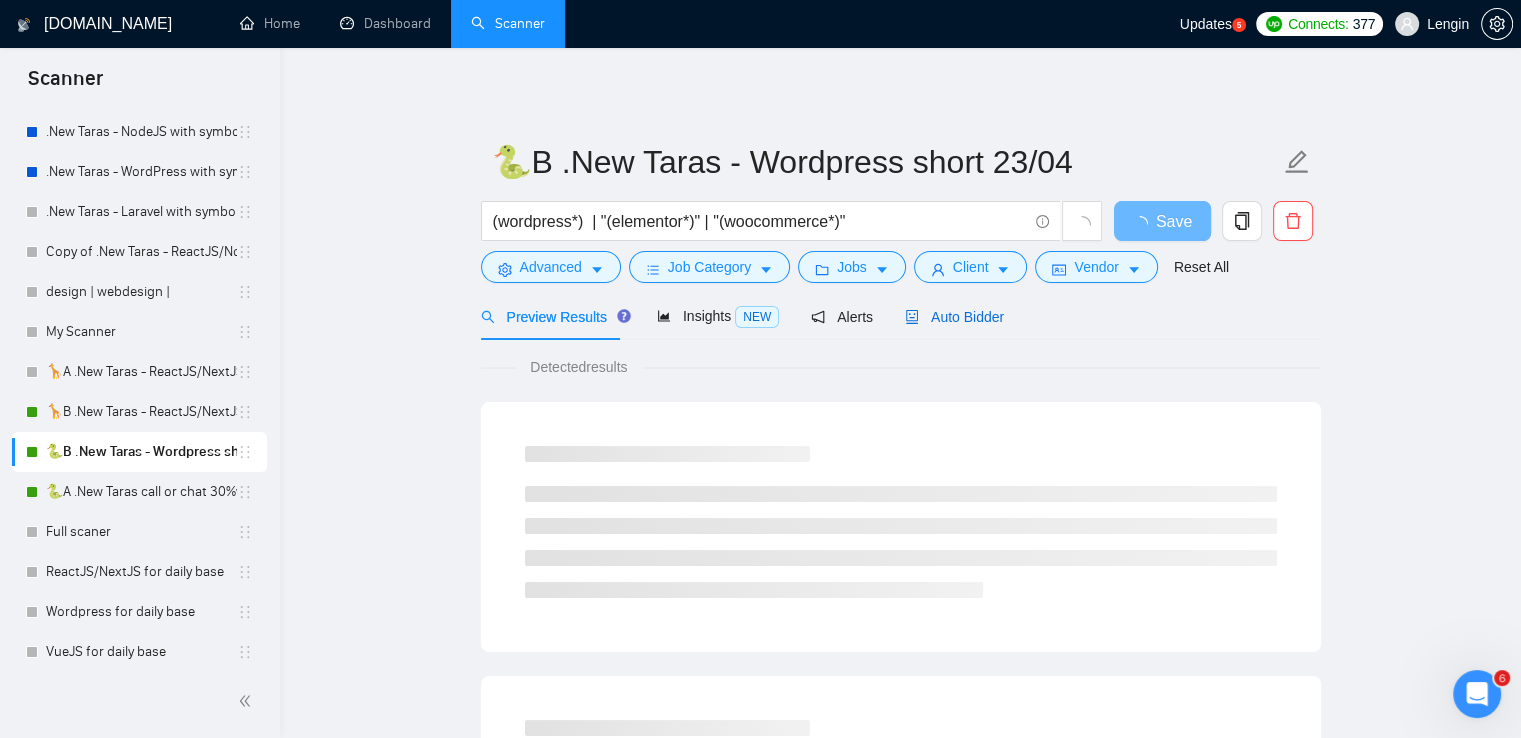 click on "Auto Bidder" at bounding box center [954, 317] 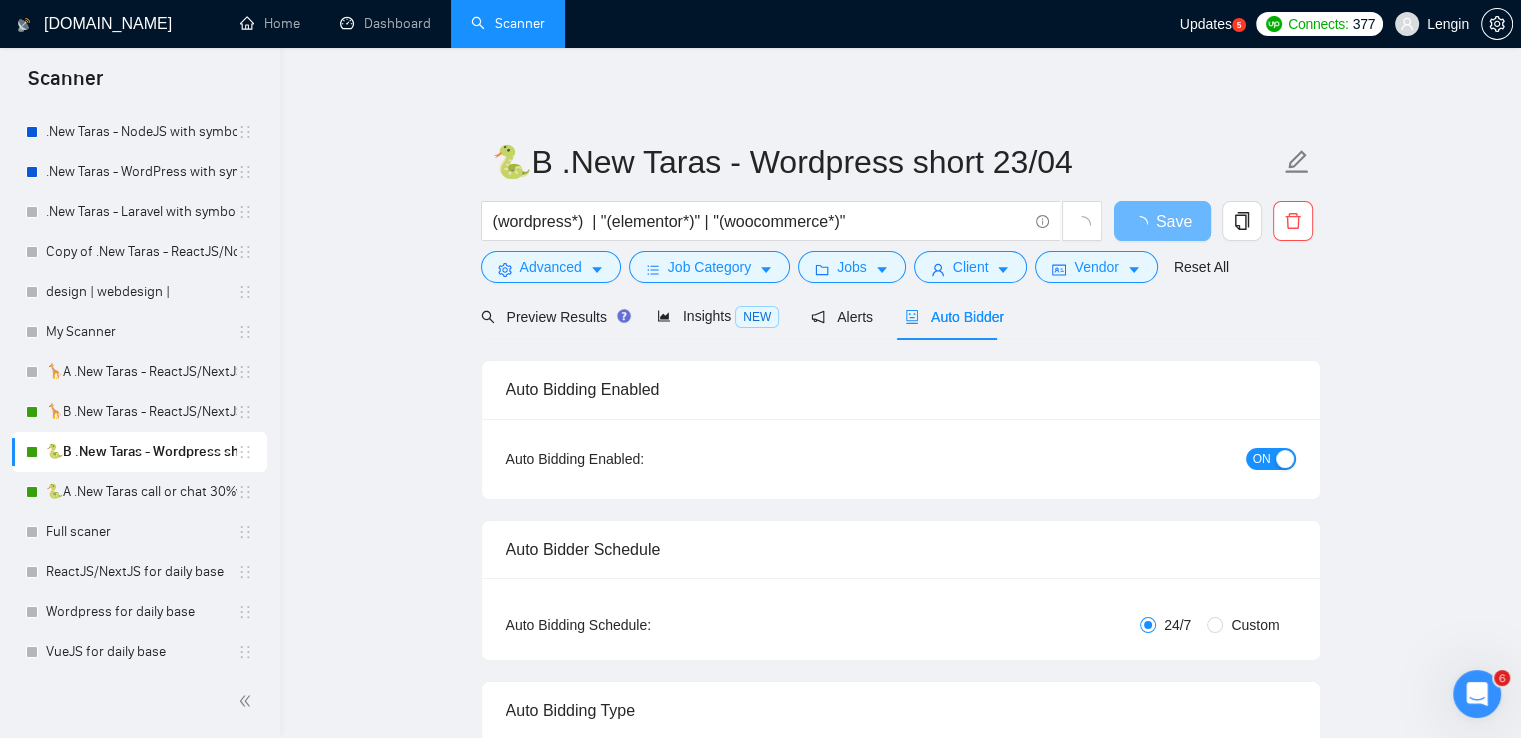 type 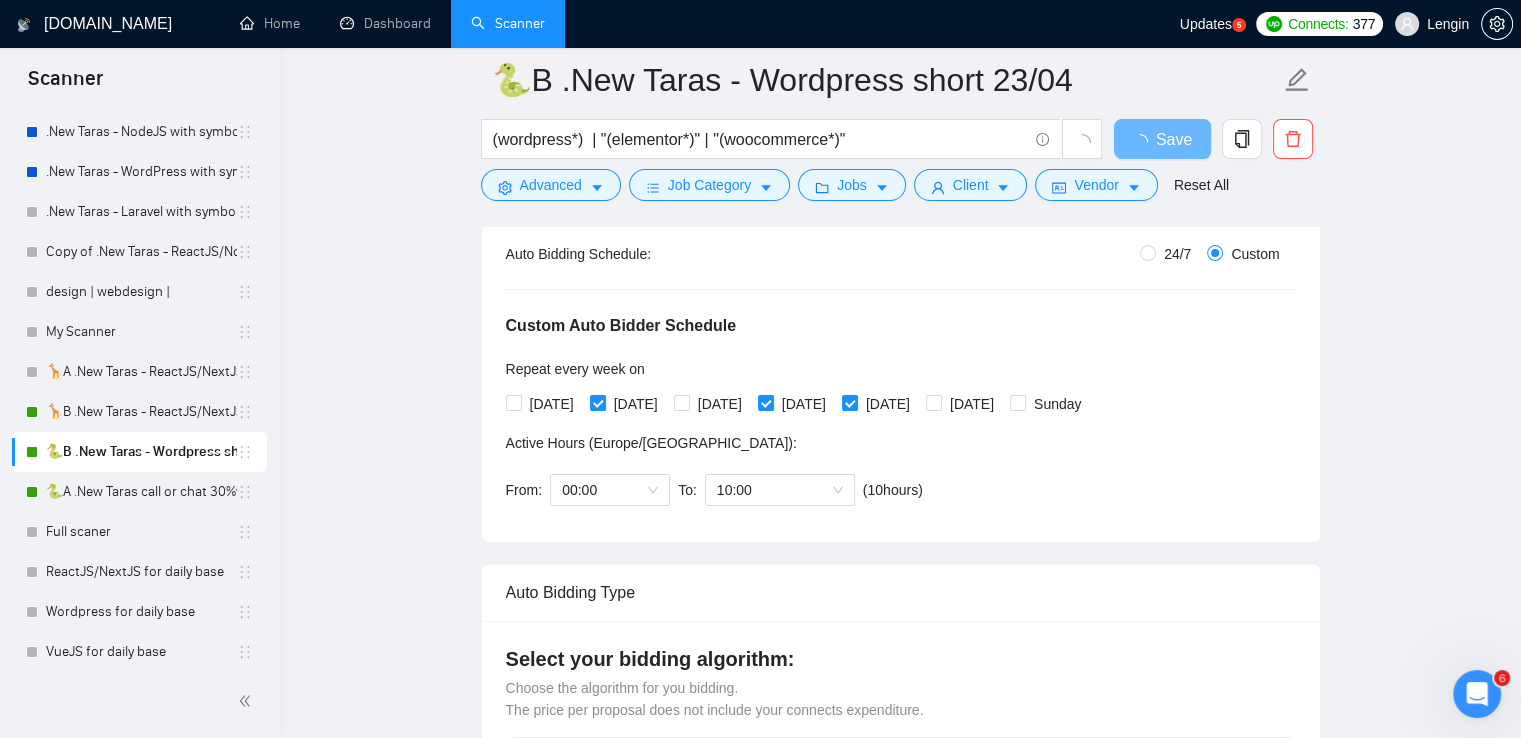 scroll, scrollTop: 520, scrollLeft: 0, axis: vertical 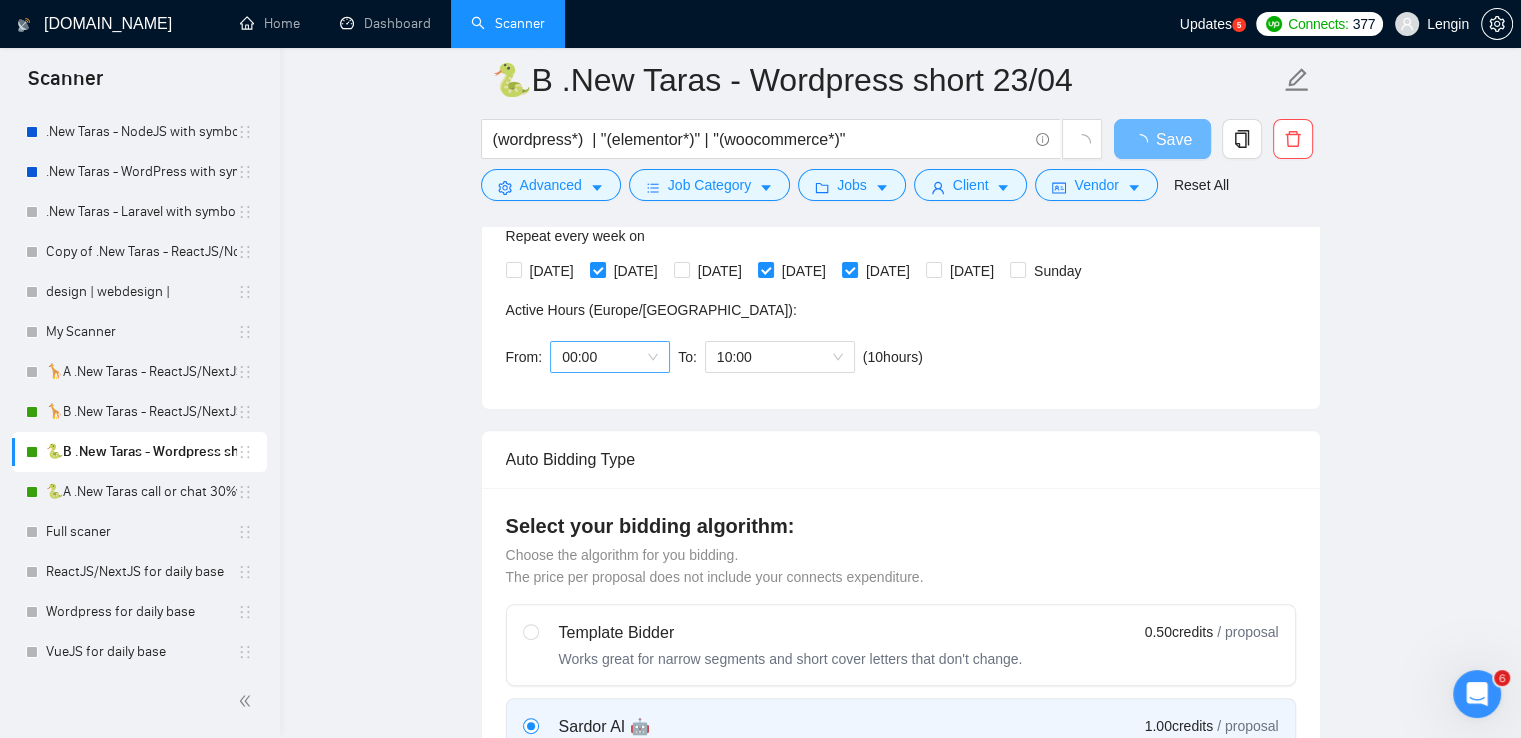 click on "00:00" at bounding box center (610, 357) 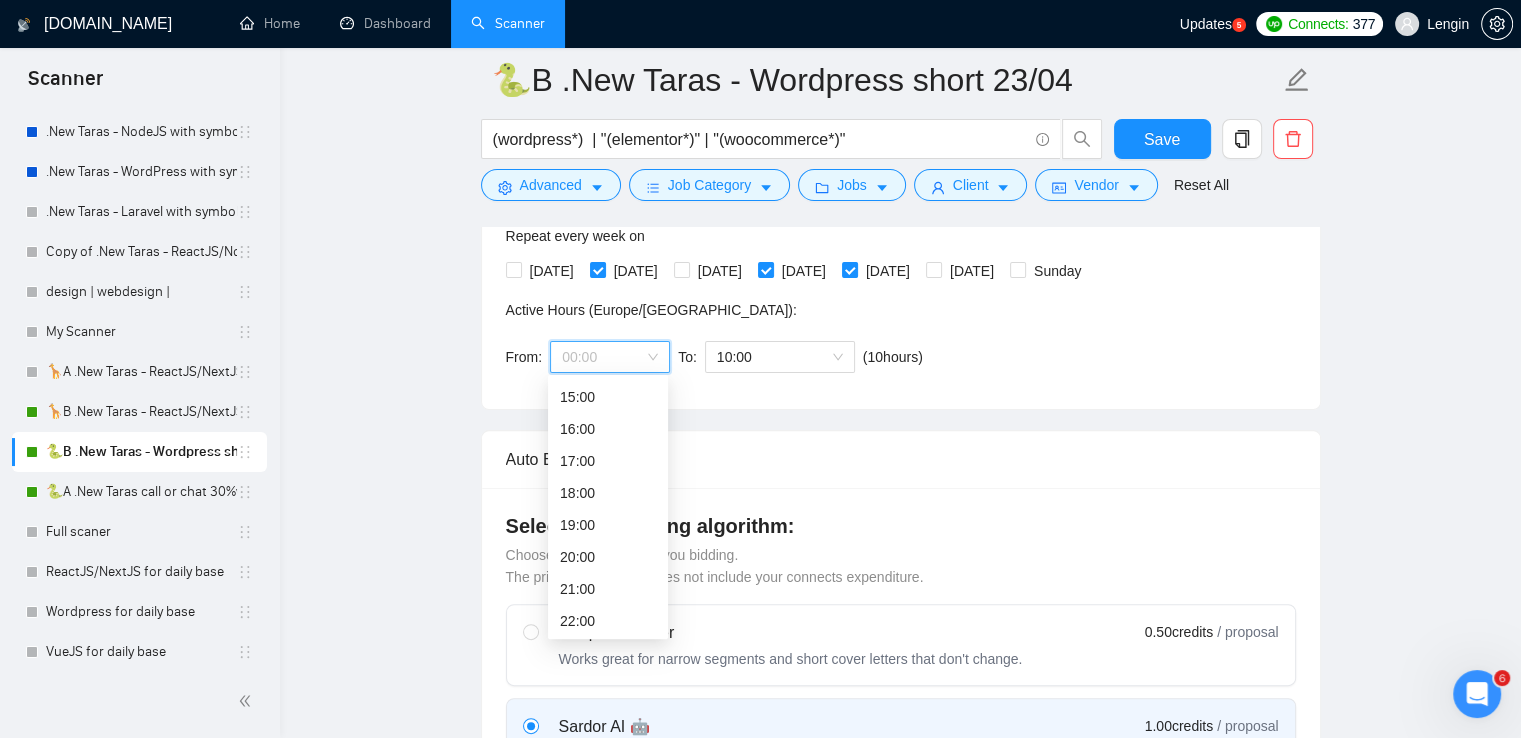 scroll, scrollTop: 488, scrollLeft: 0, axis: vertical 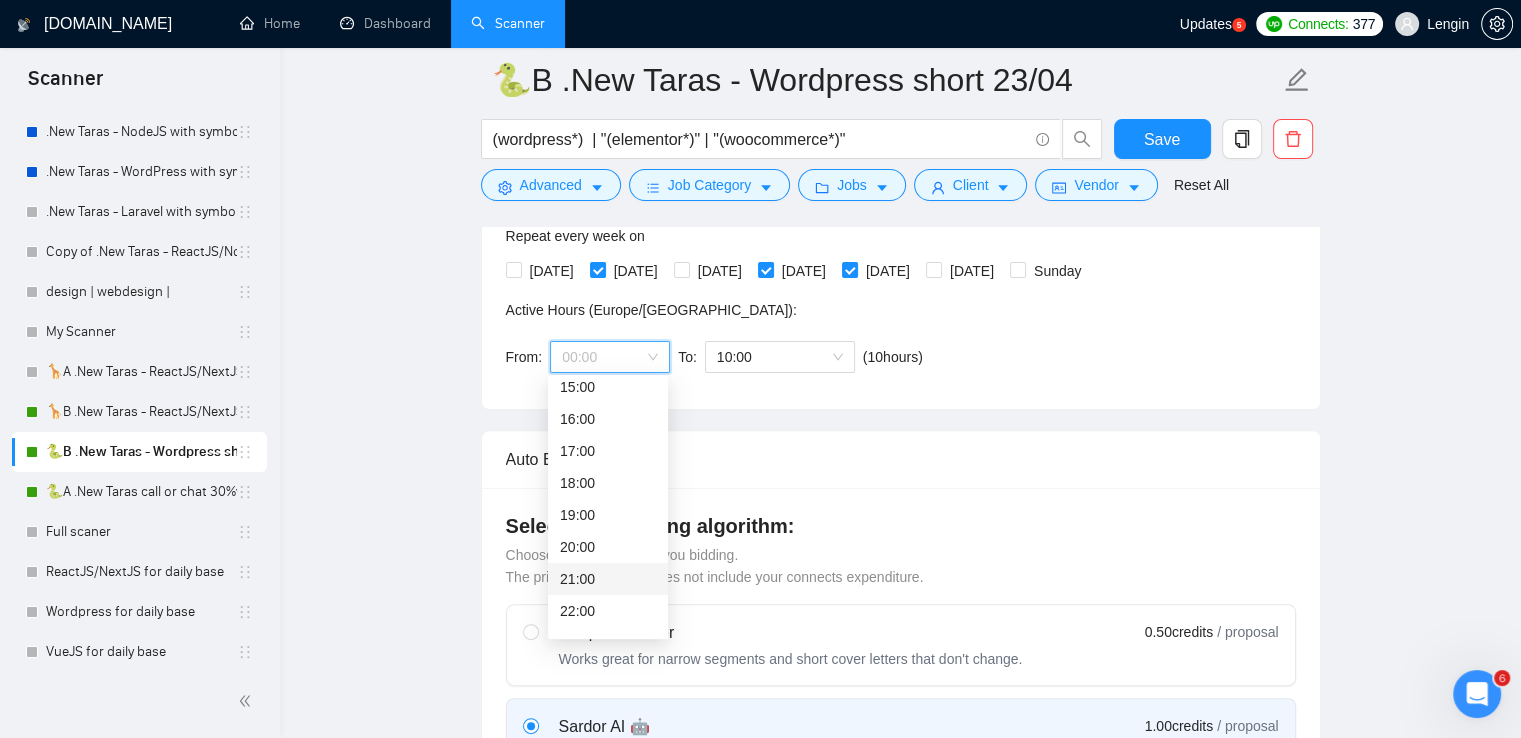 click on "21:00" at bounding box center (608, 579) 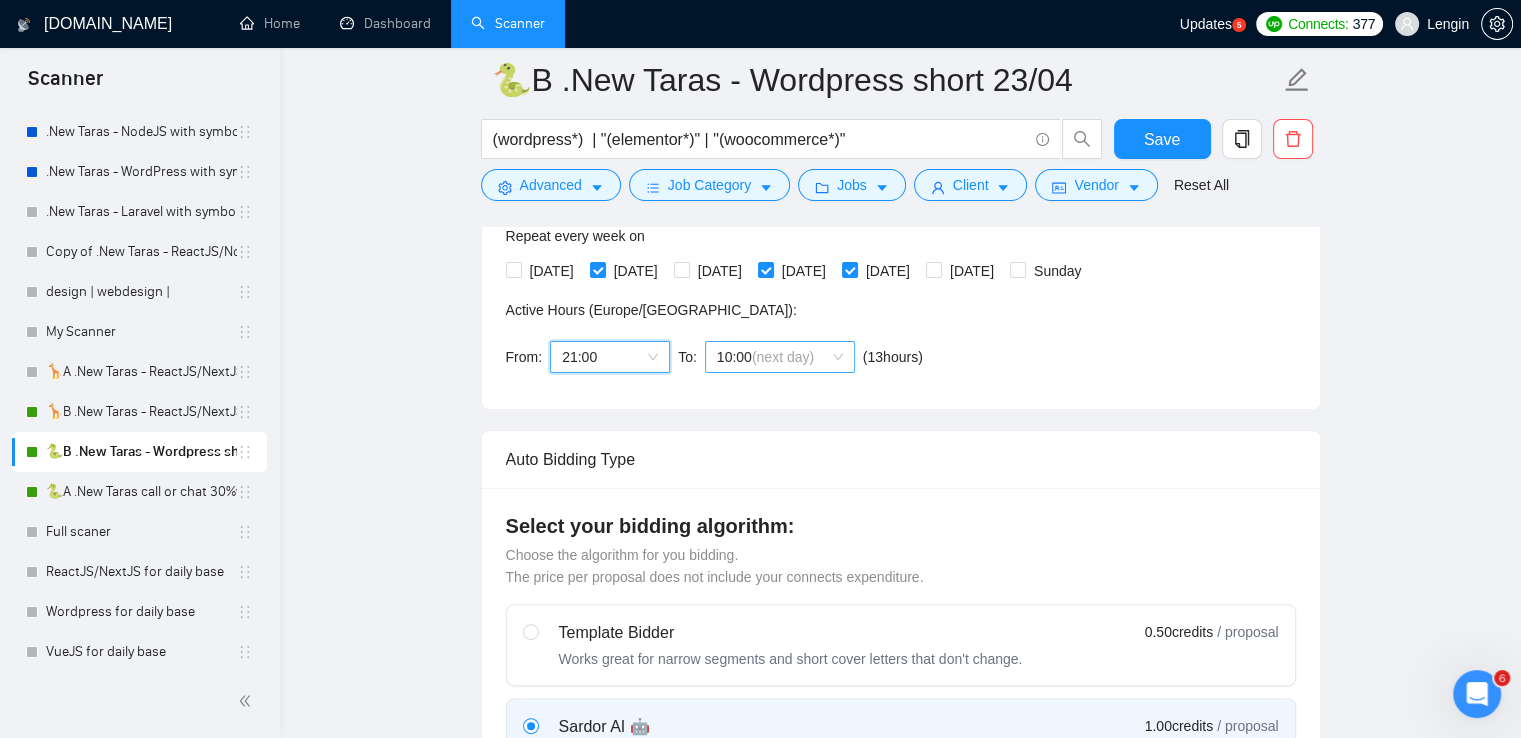 click on "10:00  (next day)" at bounding box center (780, 357) 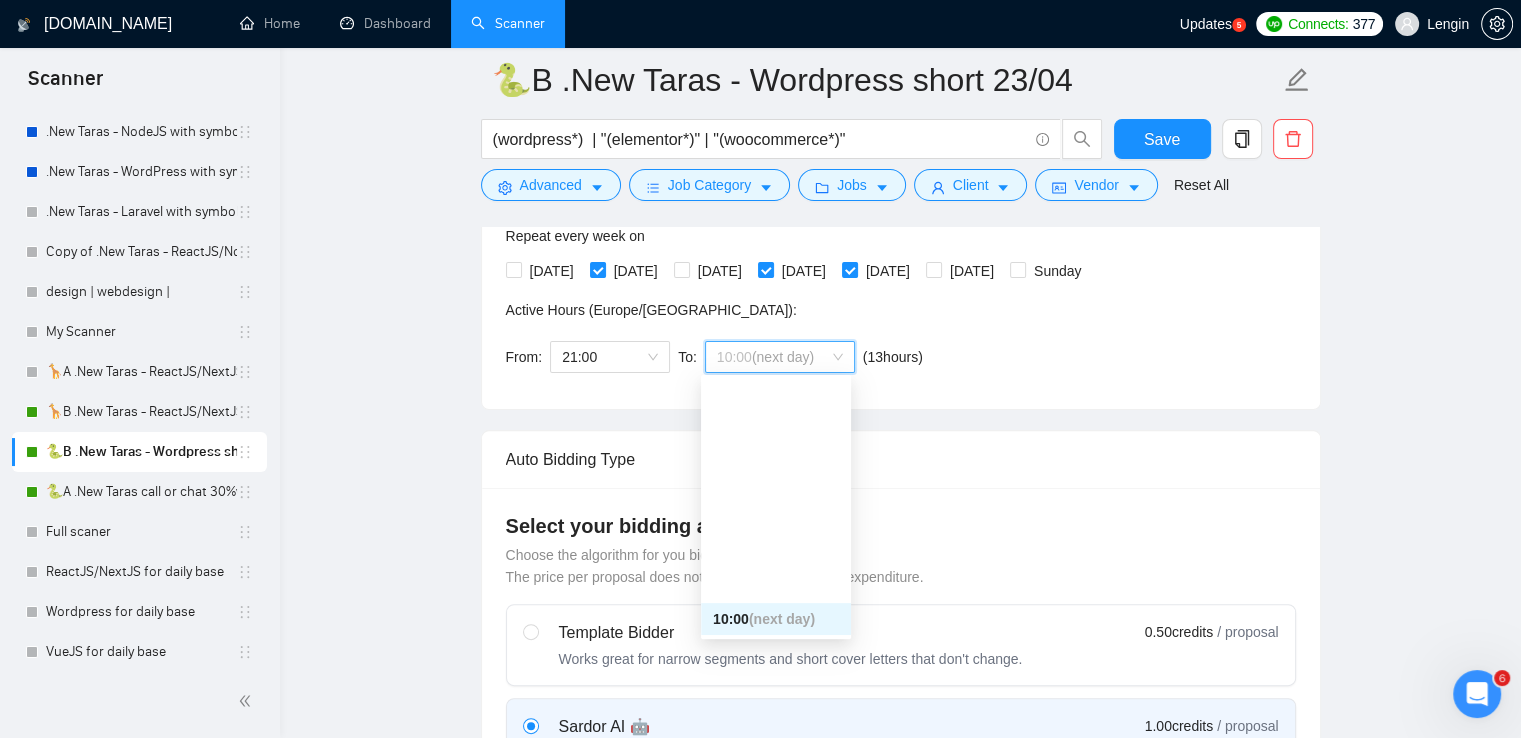 scroll, scrollTop: 512, scrollLeft: 0, axis: vertical 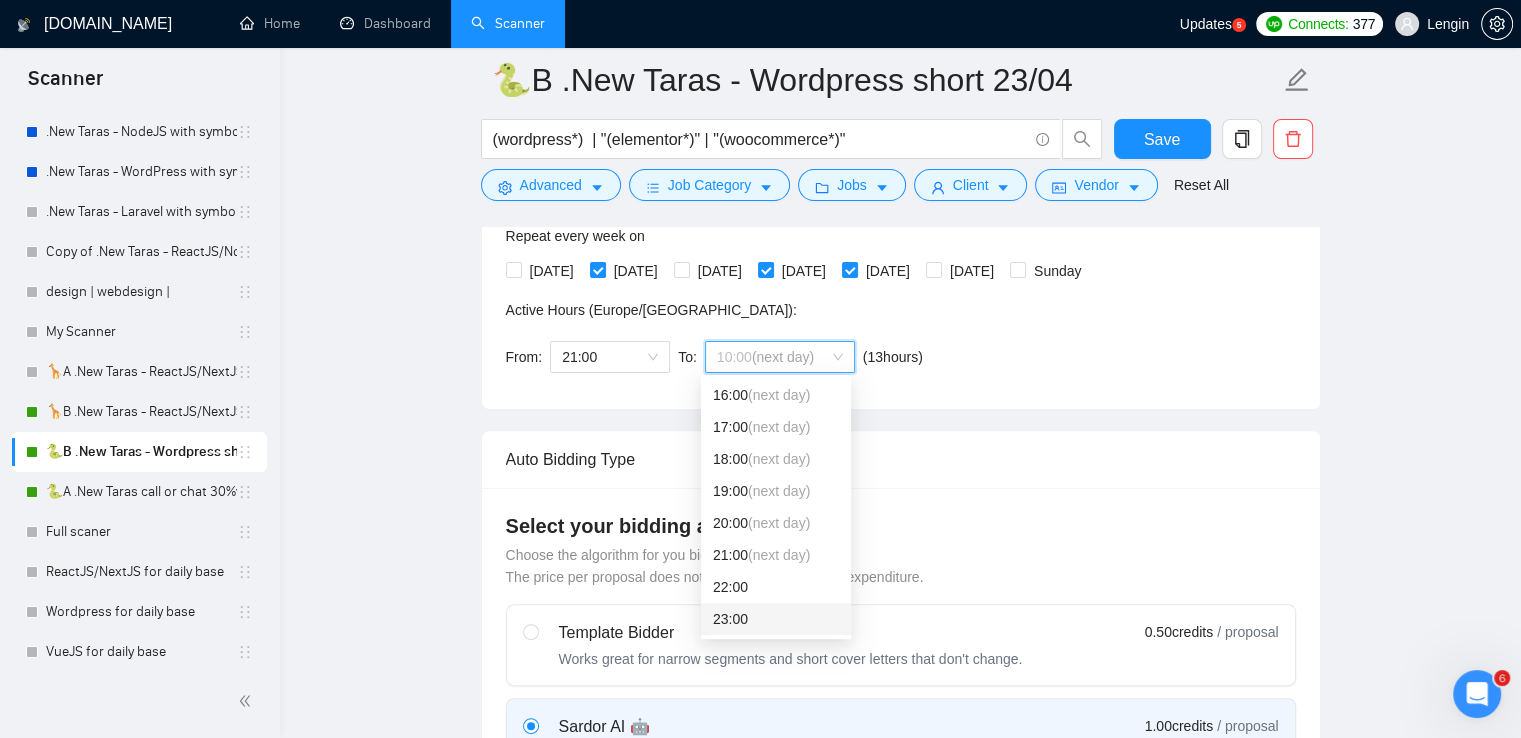 click on "23:00" at bounding box center [776, 619] 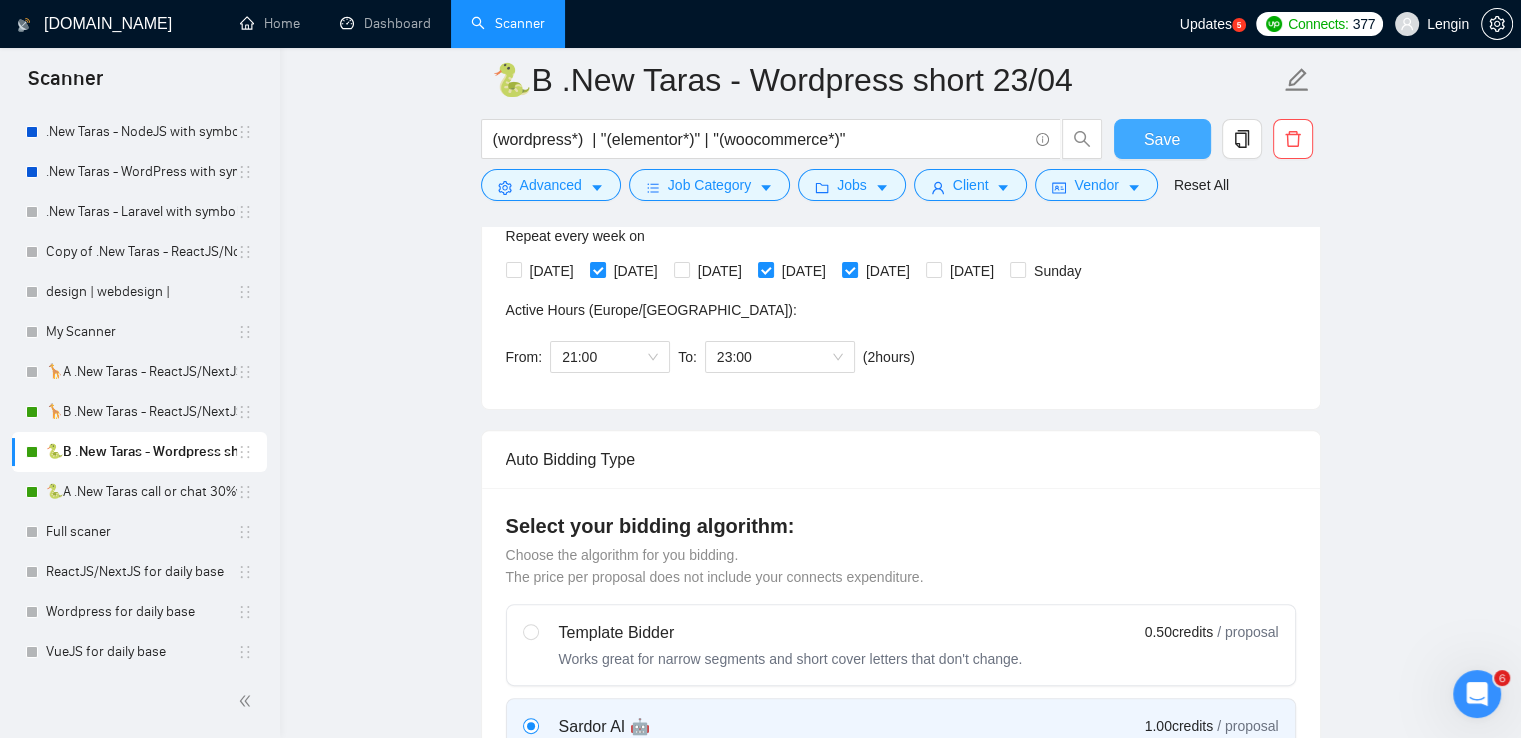 click on "Save" at bounding box center (1162, 139) 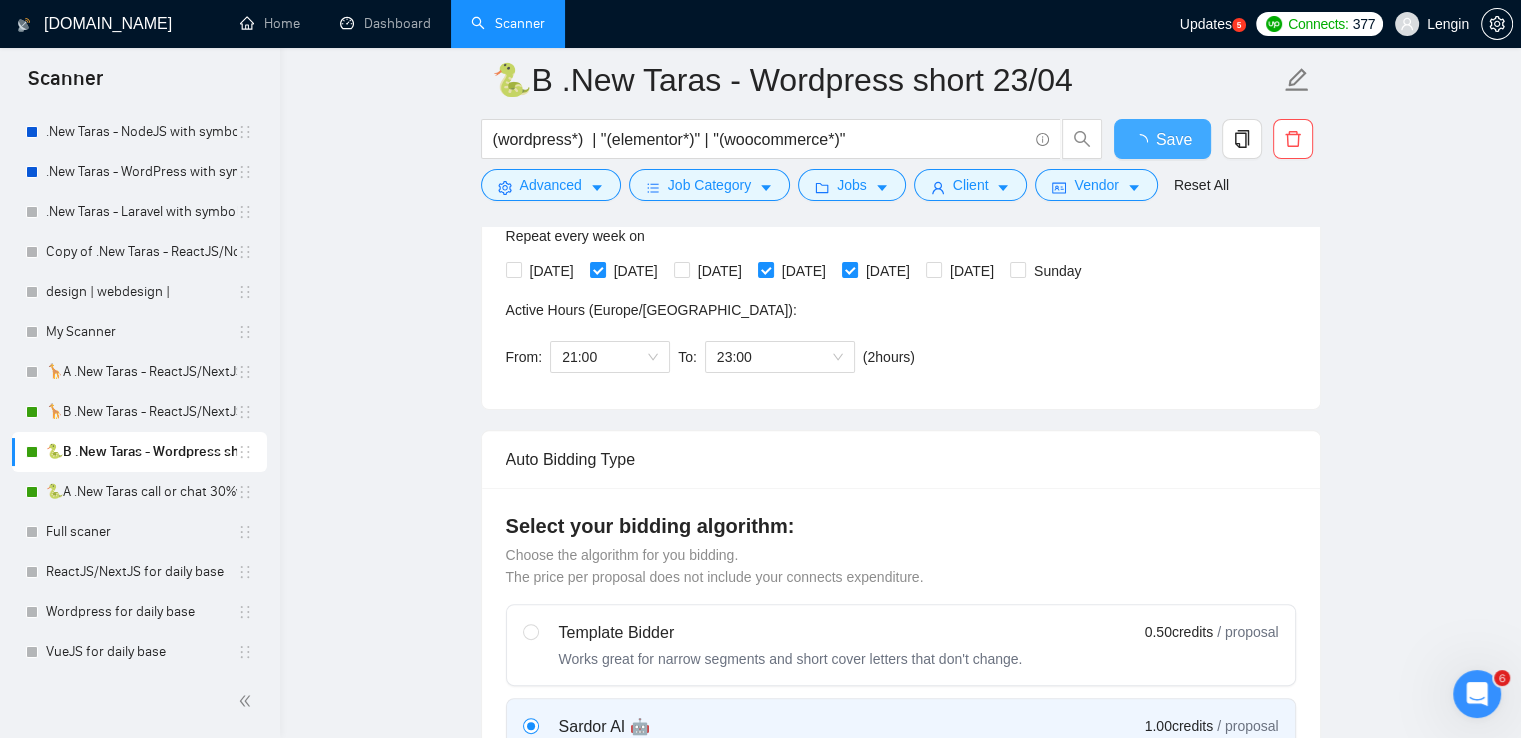 type 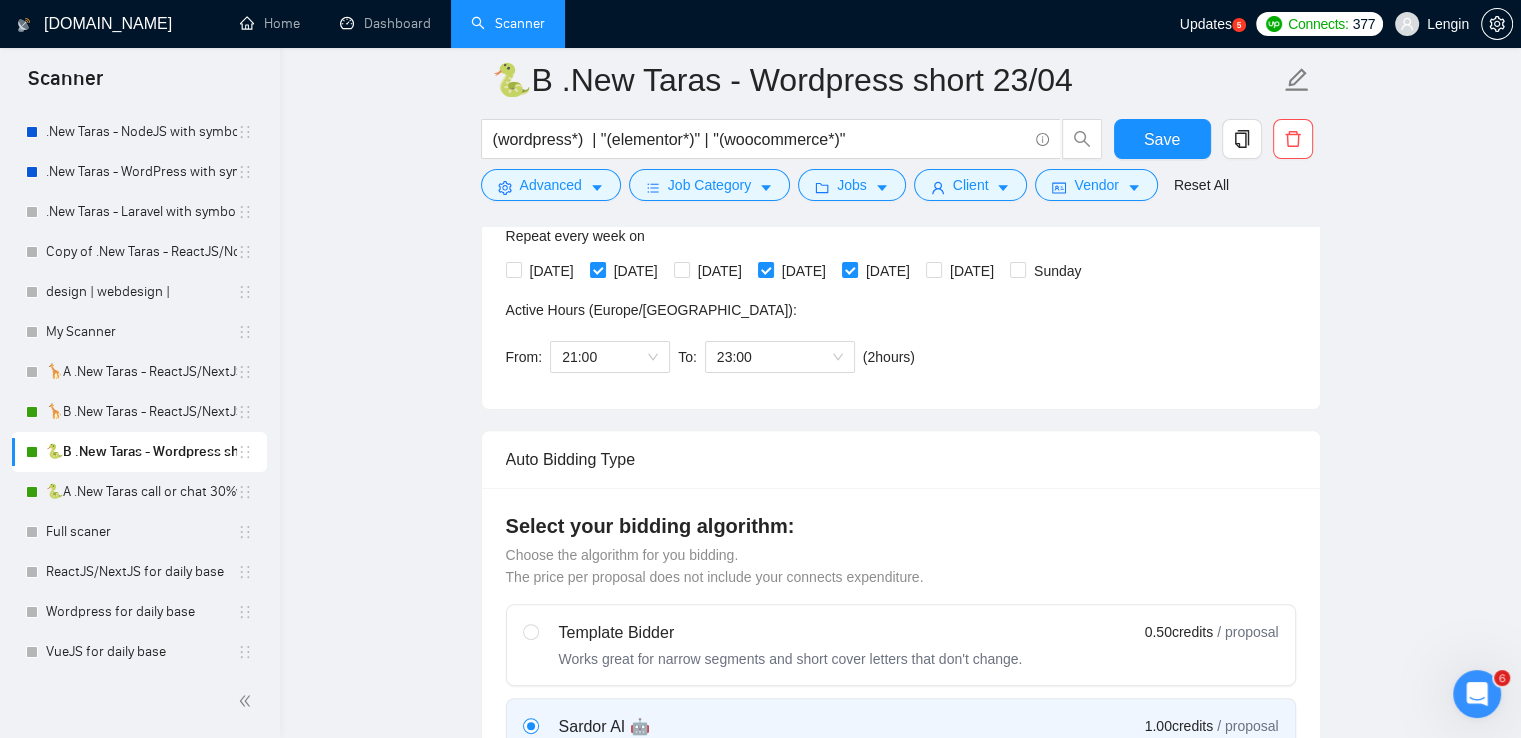 click on "🐍B .New Taras - Wordpress short 23/04 (wordpress*)  | "(elementor*)" | "(woocommerce*)" Save Advanced   Job Category   Jobs   Client   Vendor   Reset All Preview Results Insights NEW Alerts Auto Bidder Auto Bidding Enabled Auto Bidding Enabled: ON Auto Bidder Schedule Auto Bidding Type: Automated (recommended) Semi-automated Auto Bidding Schedule: 24/7 Custom Custom Auto Bidder Schedule Repeat every week [DATE] [DATE] [DATE] [DATE] [DATE] [DATE] [DATE] Active Hours ( [GEOGRAPHIC_DATA]/[GEOGRAPHIC_DATA] ): From: 21:00 To: 23:00 ( 2  hours) [GEOGRAPHIC_DATA]/[GEOGRAPHIC_DATA] Auto Bidding Type Select your bidding algorithm: Choose the algorithm for you bidding. The price per proposal does not include your connects expenditure. Template Bidder Works great for narrow segments and short cover letters that don't change. 0.50  credits / proposal Sardor AI 🤖 Personalise your cover letter with ai [placeholders] 1.00  credits / proposal Experimental Laziza AI  👑   NEW   Learn more 2.00  credits / proposal 66.4 credits savings Team & Freelancer" at bounding box center [900, 2082] 